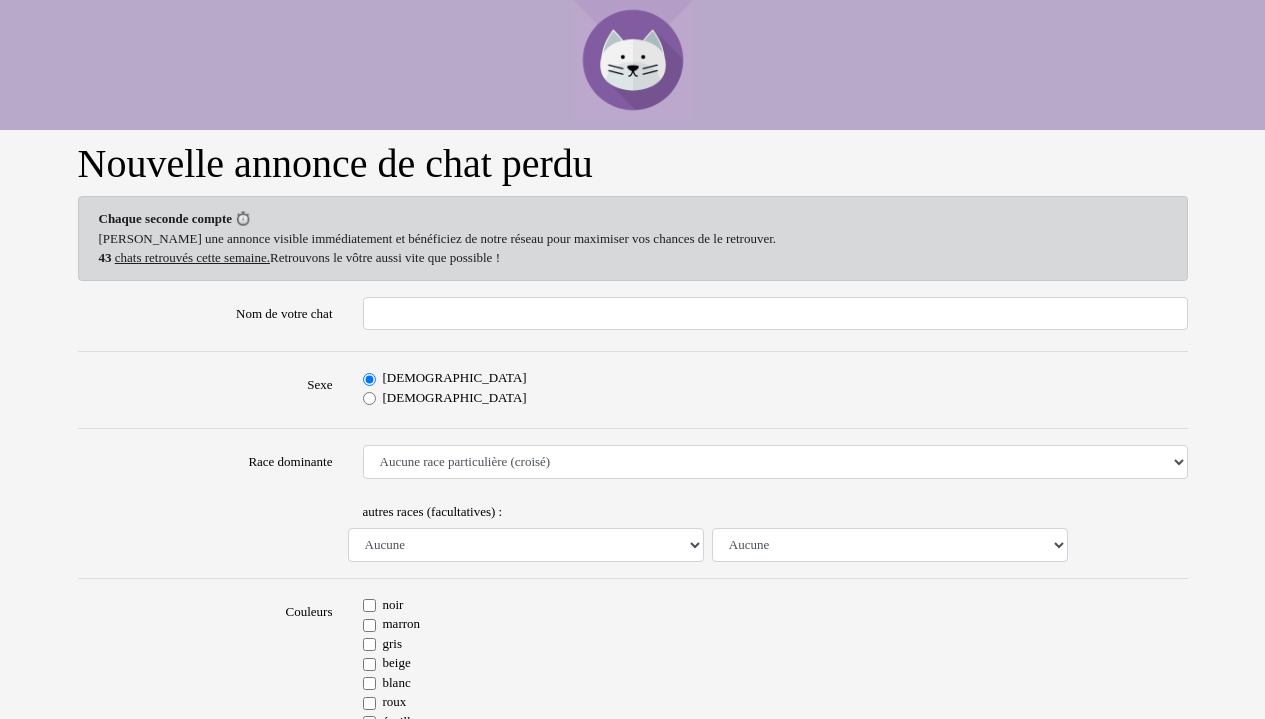 scroll, scrollTop: 0, scrollLeft: 0, axis: both 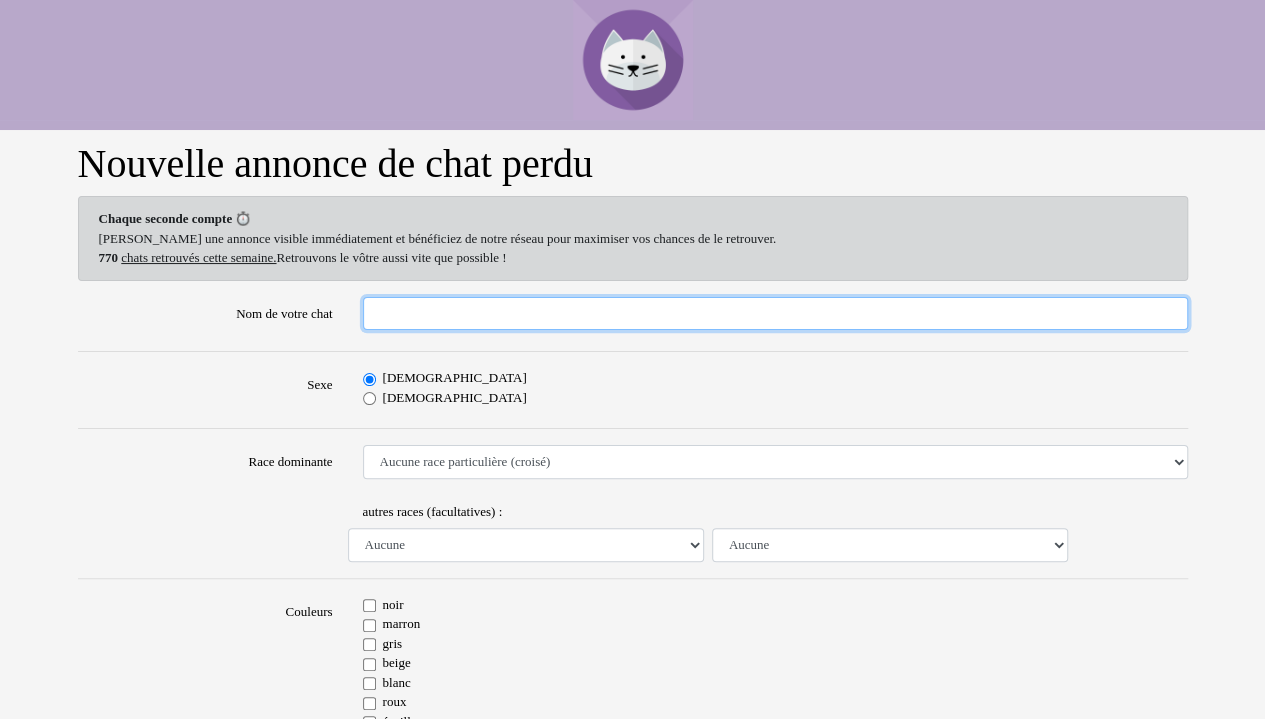 click on "Nom de votre chat" at bounding box center (775, 314) 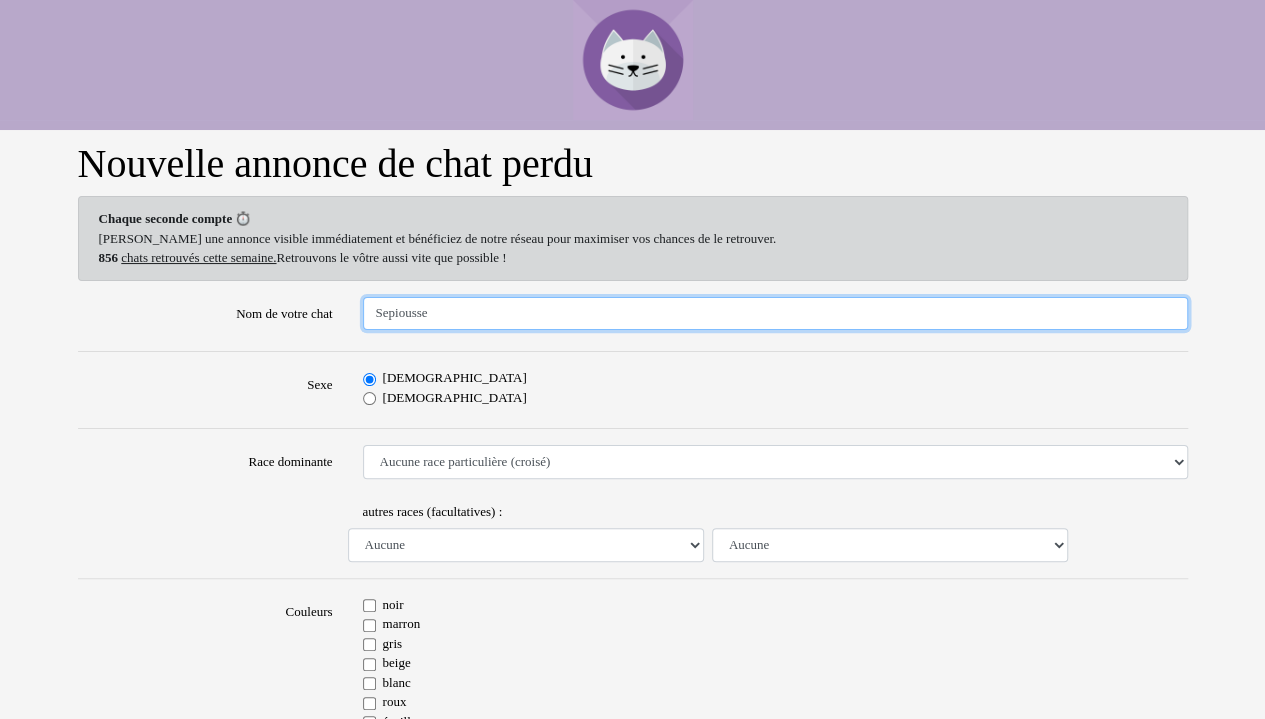 type on "Sepiousse" 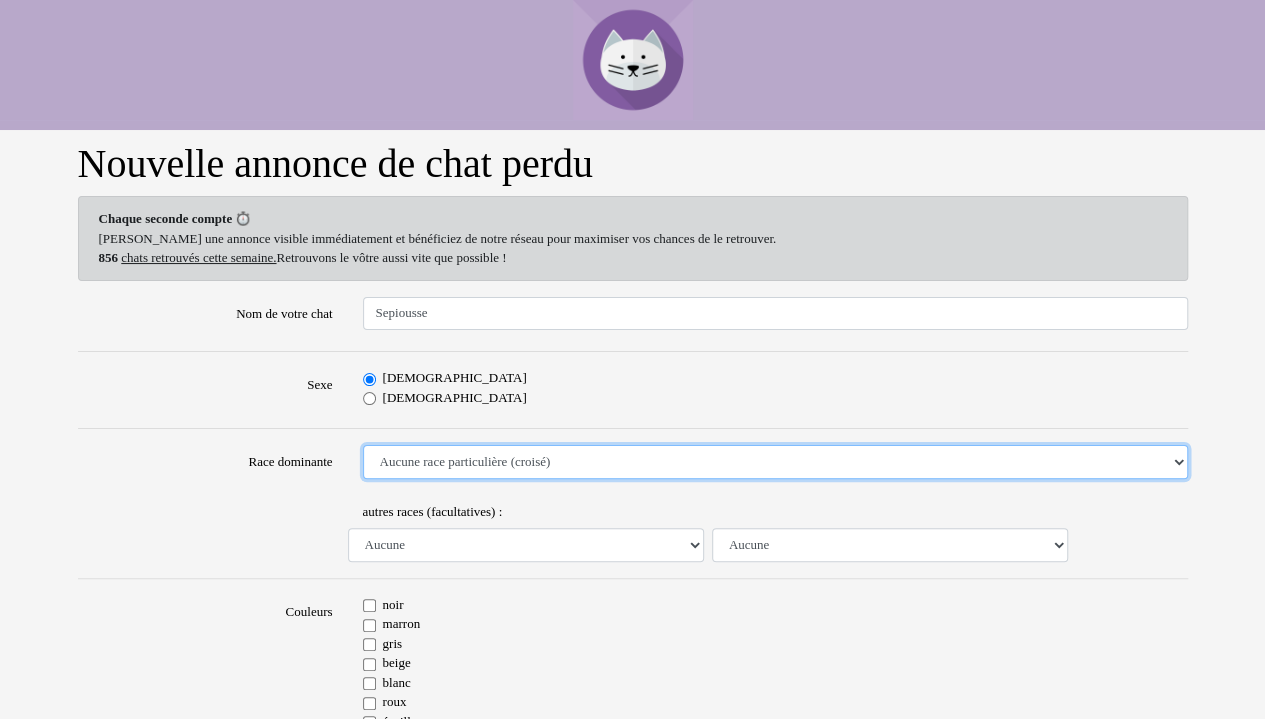 click on "Aucune race particulière (croisé)
Abyssin Américain à poil dur American Bobtail American Shorthair Angora Turc Balinais Bengal Bleu Russe Bombay British Shorthair Burmese Chartreux Chat de gouttière Chat des bois Norvégiens Chat du [GEOGRAPHIC_DATA] Chat sacré de [GEOGRAPHIC_DATA] Commun Cornish [PERSON_NAME] Européen Exotic Shorthair Himalayan Korat [US_STATE] Coon Mandarin Norvégien Ocicat Oriental Persan Ragdoll [PERSON_NAME] Scottish Fold Siamois Sibérien Somali Sphynx" at bounding box center (775, 462) 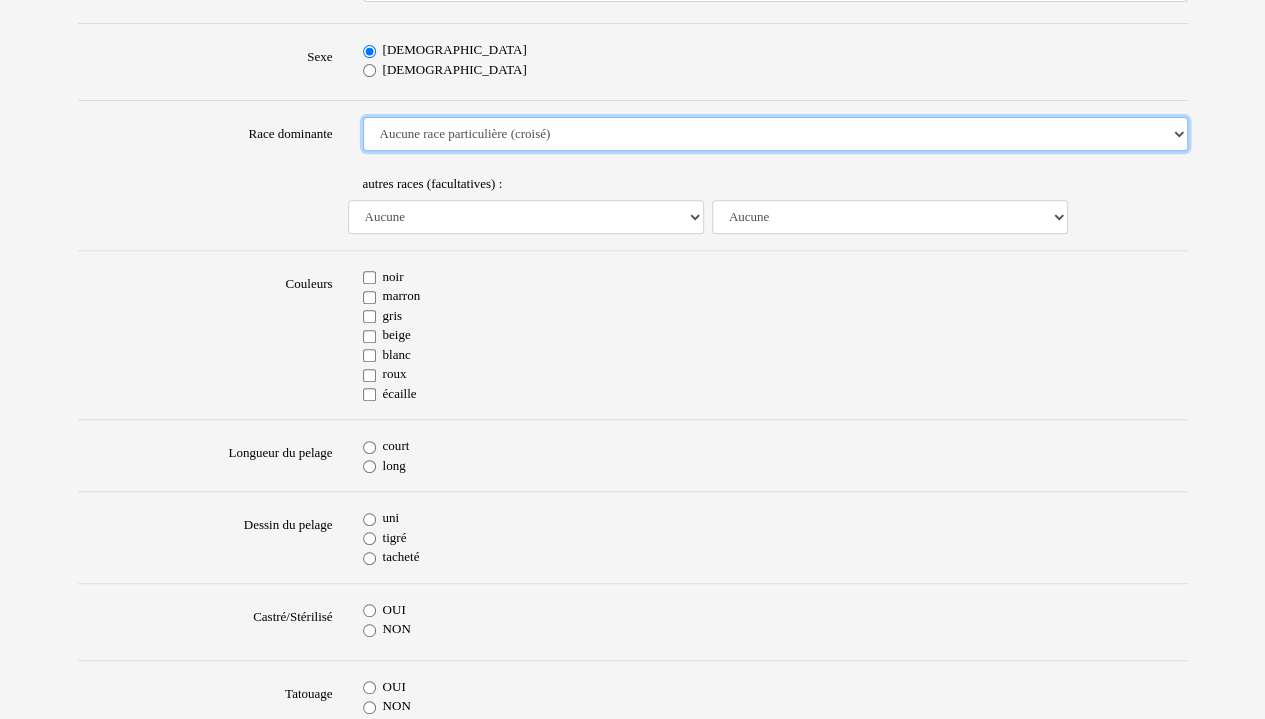 scroll, scrollTop: 336, scrollLeft: 0, axis: vertical 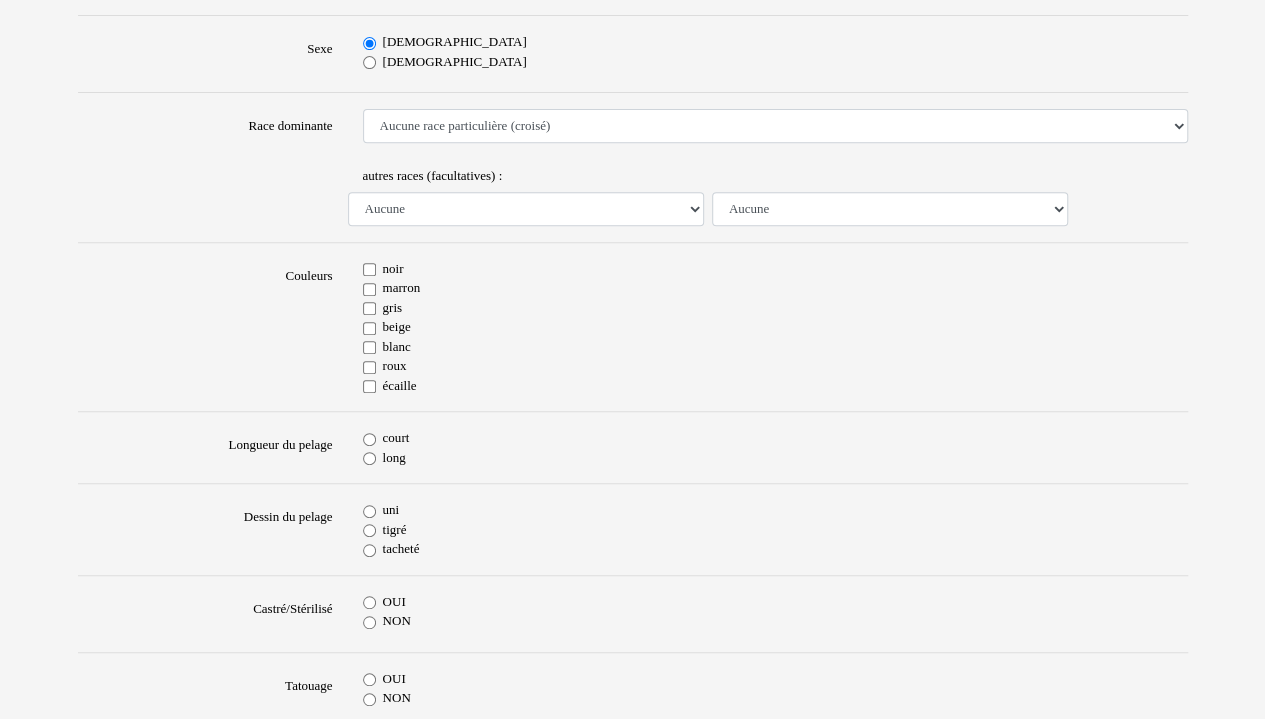 click on "noir" at bounding box center [369, 269] 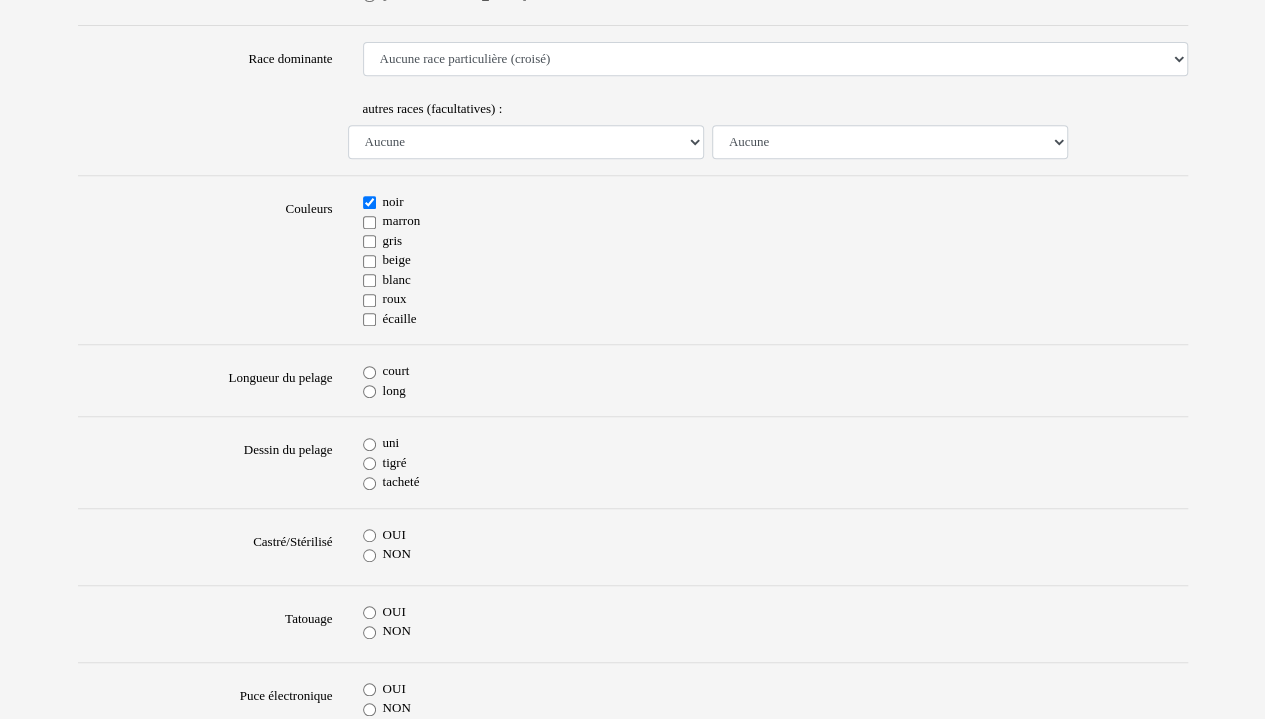scroll, scrollTop: 413, scrollLeft: 0, axis: vertical 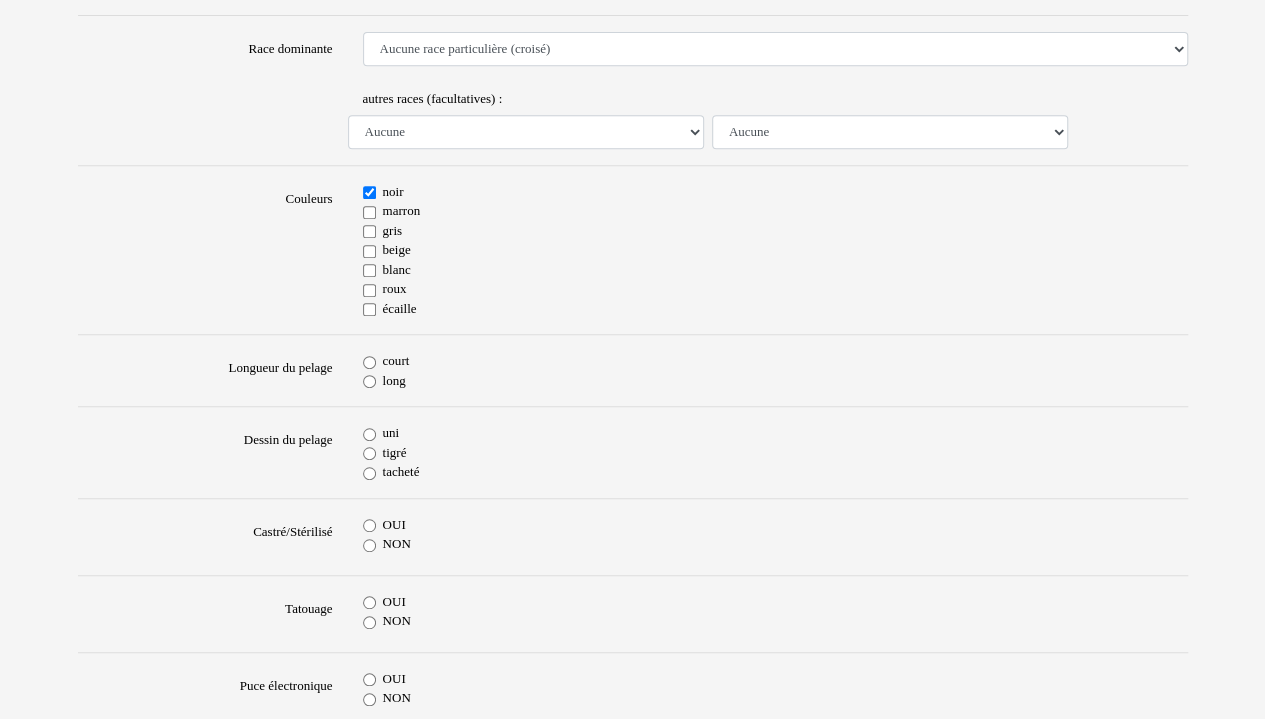 click on "court" at bounding box center [369, 362] 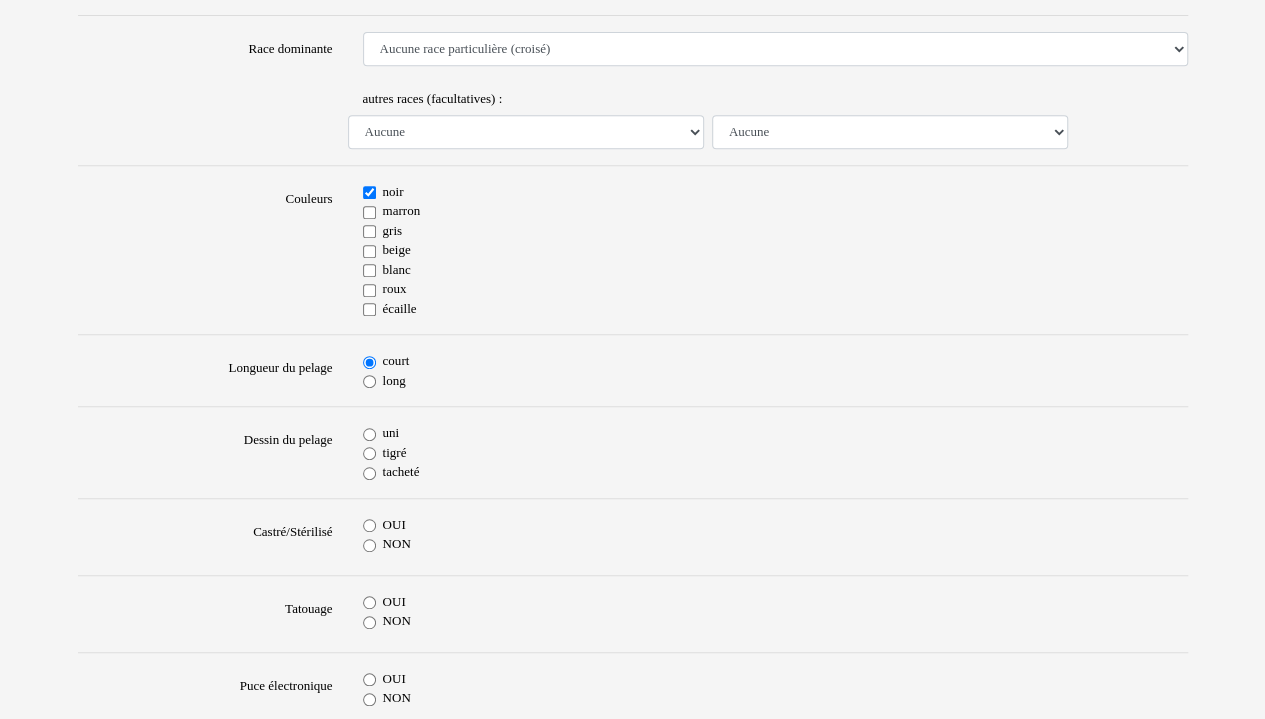 click on "uni" at bounding box center [369, 434] 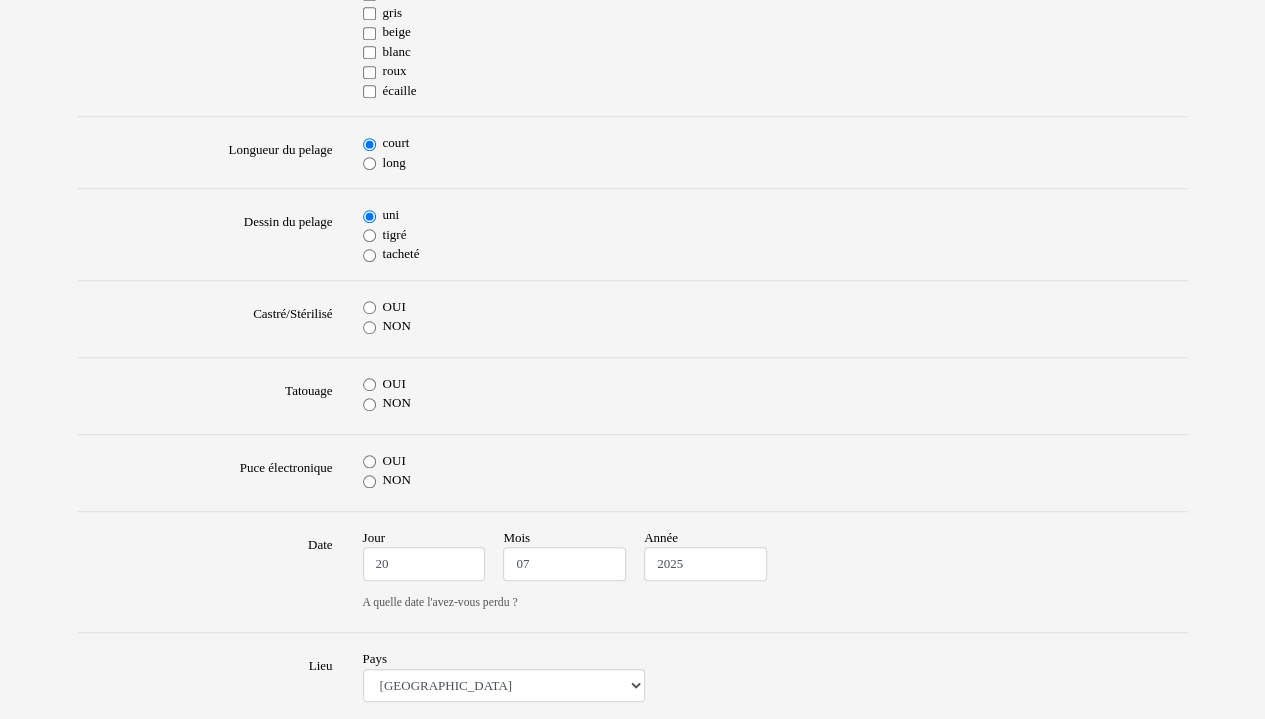 scroll, scrollTop: 633, scrollLeft: 0, axis: vertical 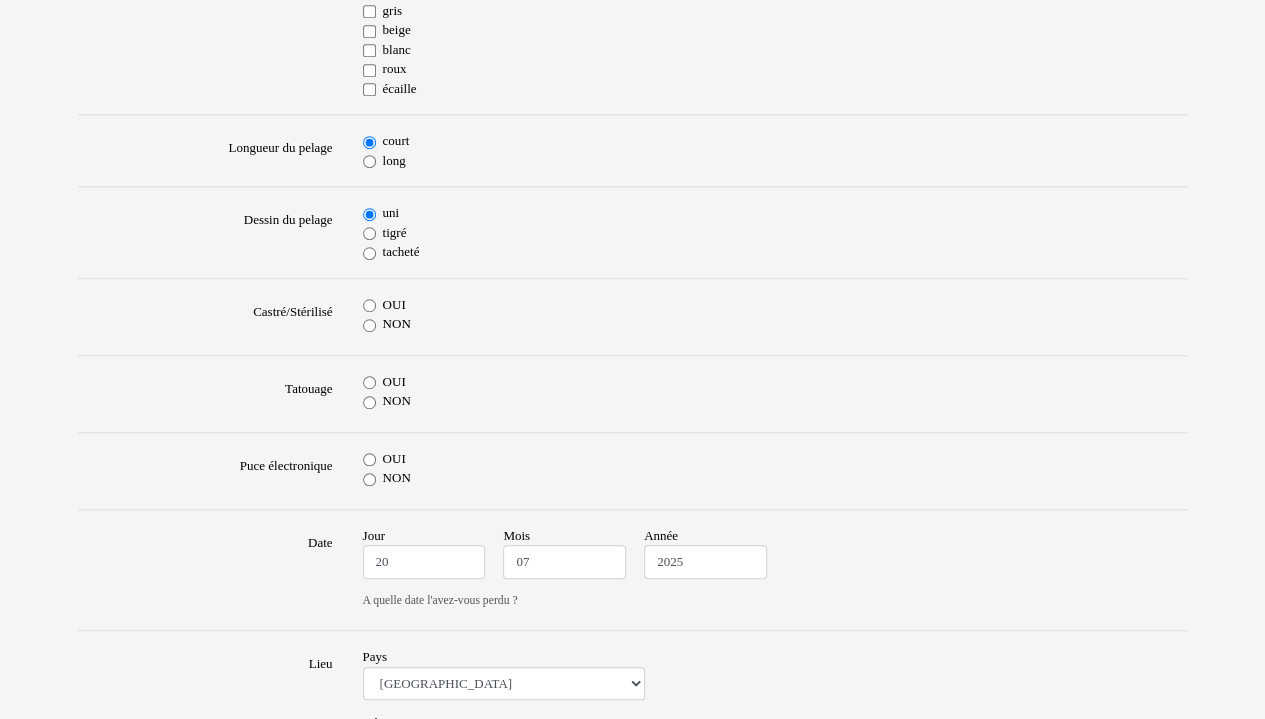 click on "OUI" at bounding box center [369, 305] 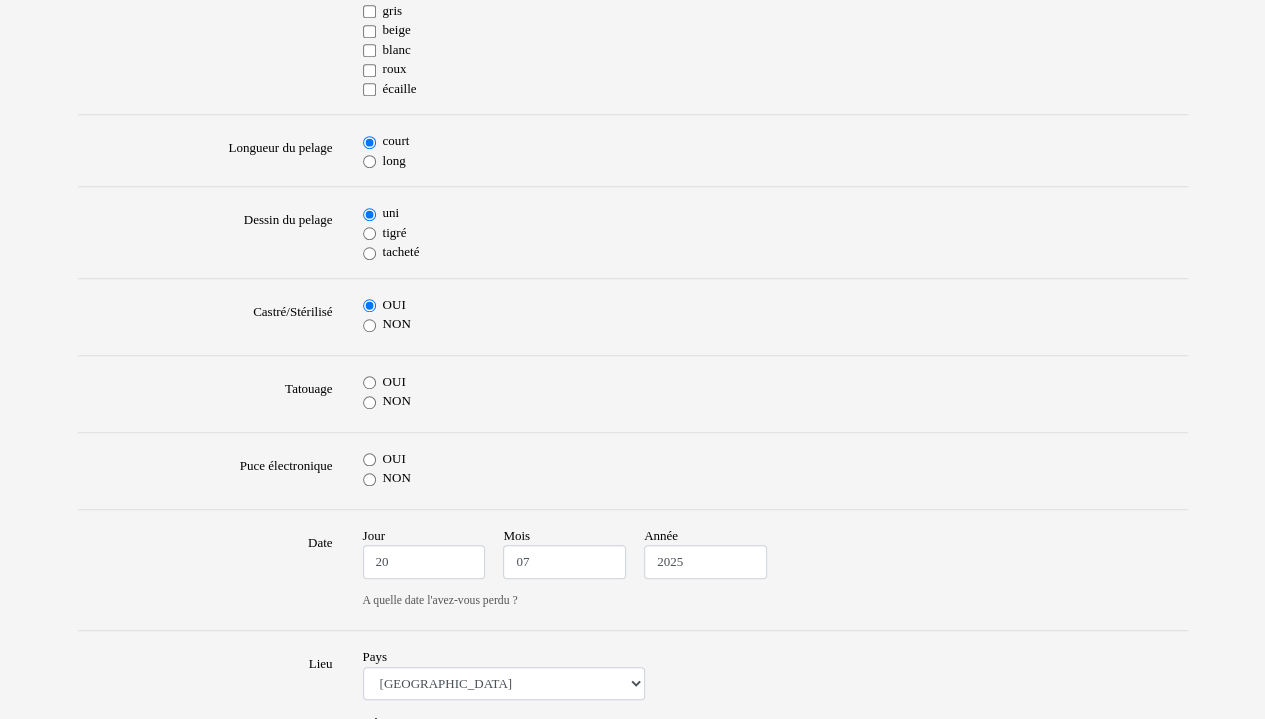 click on "NON" at bounding box center (775, 401) 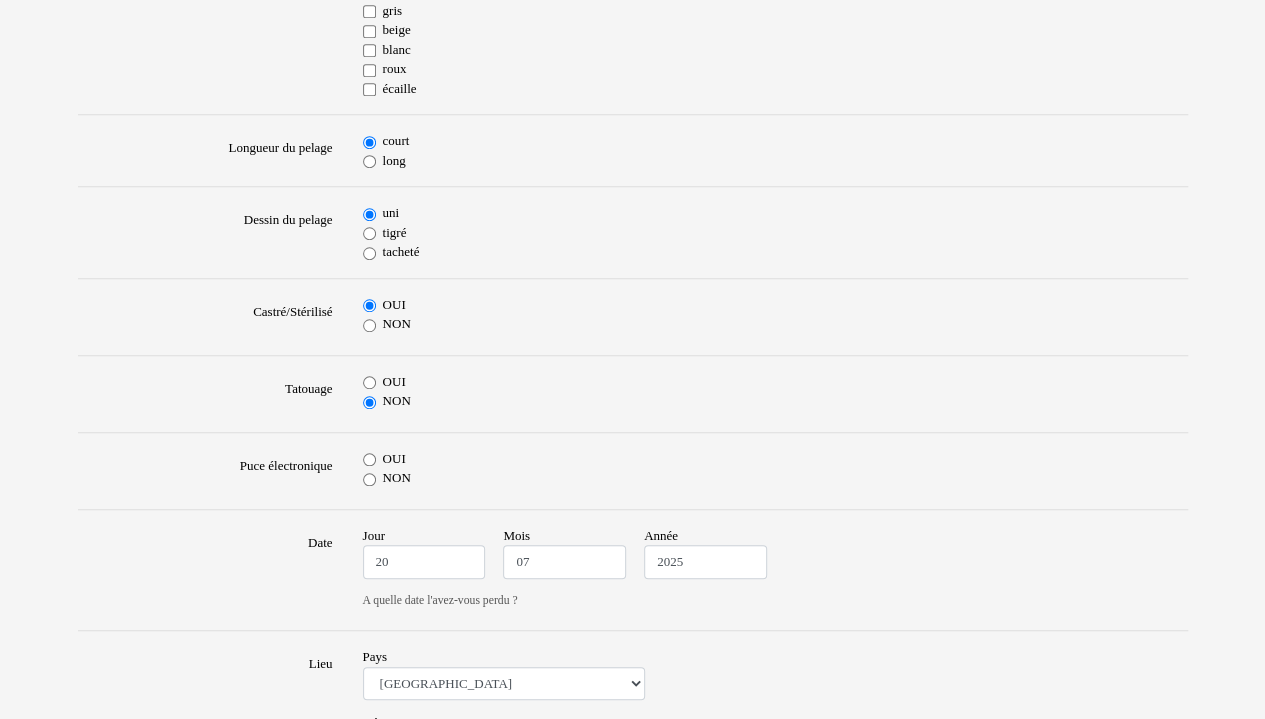 click on "OUI" at bounding box center (369, 459) 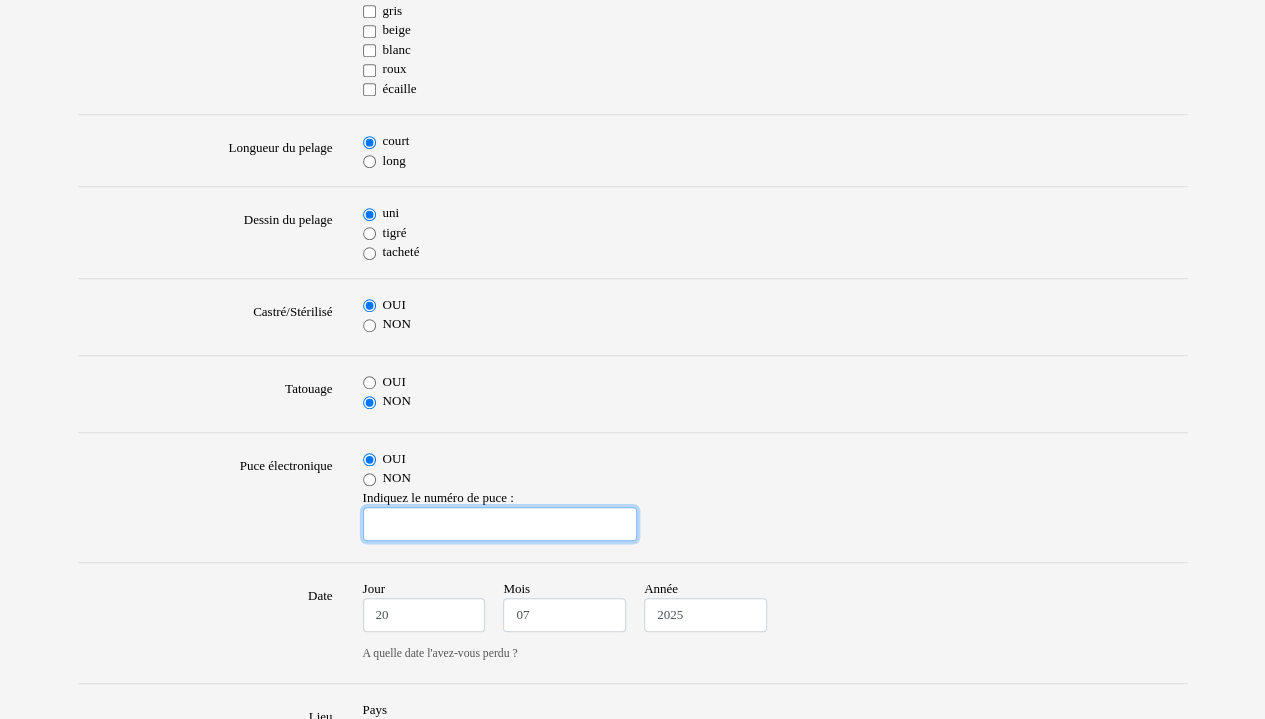 click at bounding box center [500, 524] 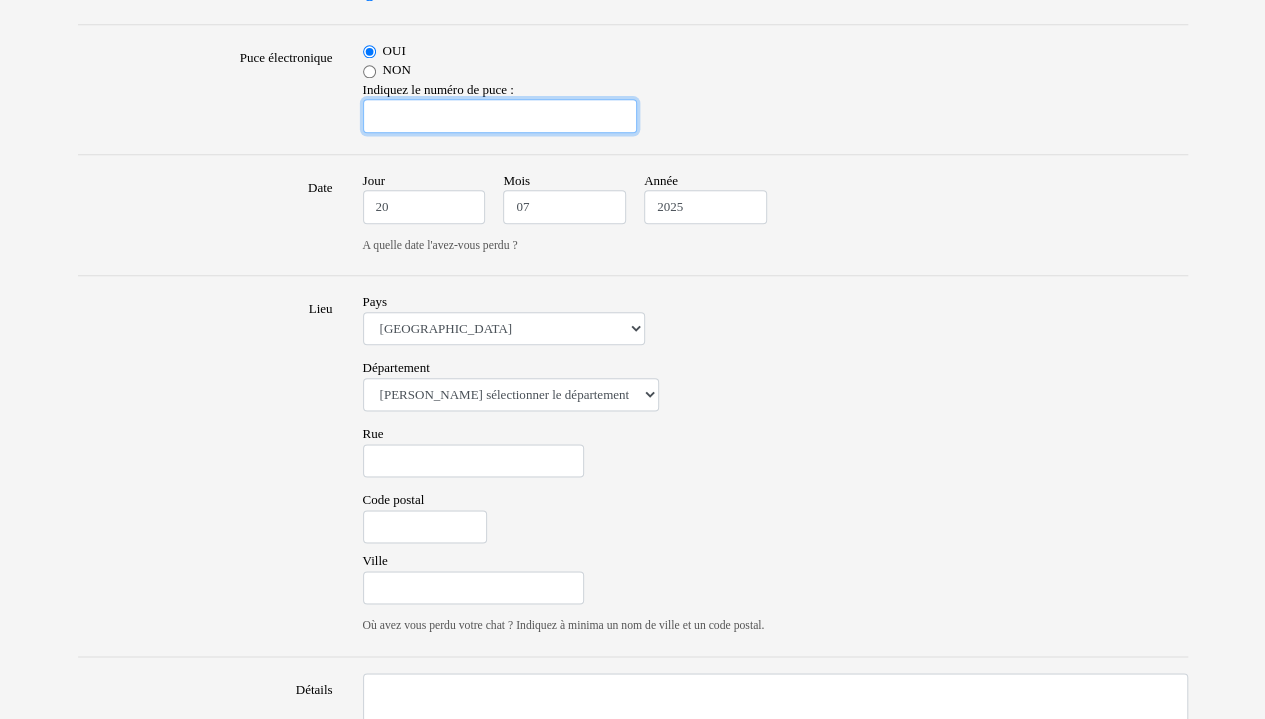 scroll, scrollTop: 1045, scrollLeft: 0, axis: vertical 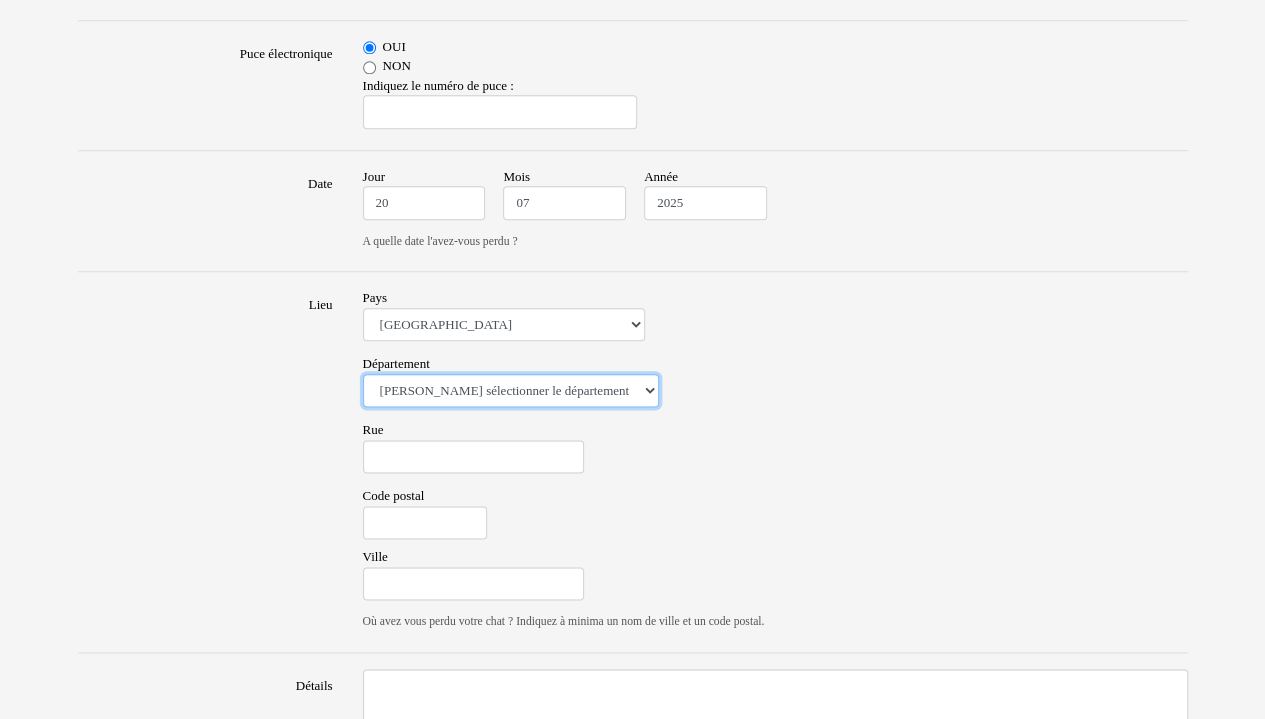 click on "Veuillez sélectionner le département 01 - Ain 02 - Aisne 03 - Allier 04 - Alpes de Hautes-Provence 05 - Hautes-Alpes 06 - Alpes-Maritimes 07 - Ardèche 08 - Ardennes 09 - Ariege 10 - Aube 11 - Aude 12 - Aveyron 13 - Bouches-Du-Rhône 14 - Calvados 15 - Cantal 16 - Charente 17 - Charente-Maritime 18 - Cher 19 - Correze 20 - Corse 21 - Cote-d'Or 22 - Côtes d'Armor 23 - Creuse 24 - Dordogne 25 - Doubs 26 - Drôme 27 - Eure 28 - Eure-et-Loir 29 - Finistere 30 - Gard 31 - Haute-Garonne 32 - Gers 33 - Gironde 34 - Hérault 35 - Ille-et-Vilaine 36 - Indre 37 - Indre-et-Loire 38 - Isère 39 - Jura 40 - Landes 41 - Loir-et-Cher 42 - Loire 43 - Haute-Loire 44 - Loire-Atlantique 45 - Loiret 46 - Lot 47 - Lot-et-Garonne 48 - Lozère 49 - Maine-et-Loire 50 - Manche 51 - Marne 52 - Haute-Marne 53 - Mayenne 54 - Meurthe-et-Moselle 55 - Meuse 56 - Morbihan 57 - Moselle 58 - Nièvre 59 - Nord 60 - Oise 61 - Orne 62 - Pas-de-Calais 63 - Puy-de-Dôme 64 - Pyrénées-Atlantiques 65 - Hautes-Pyrénées 67 - Bas-Rhin 75 - Paris" at bounding box center [511, 391] 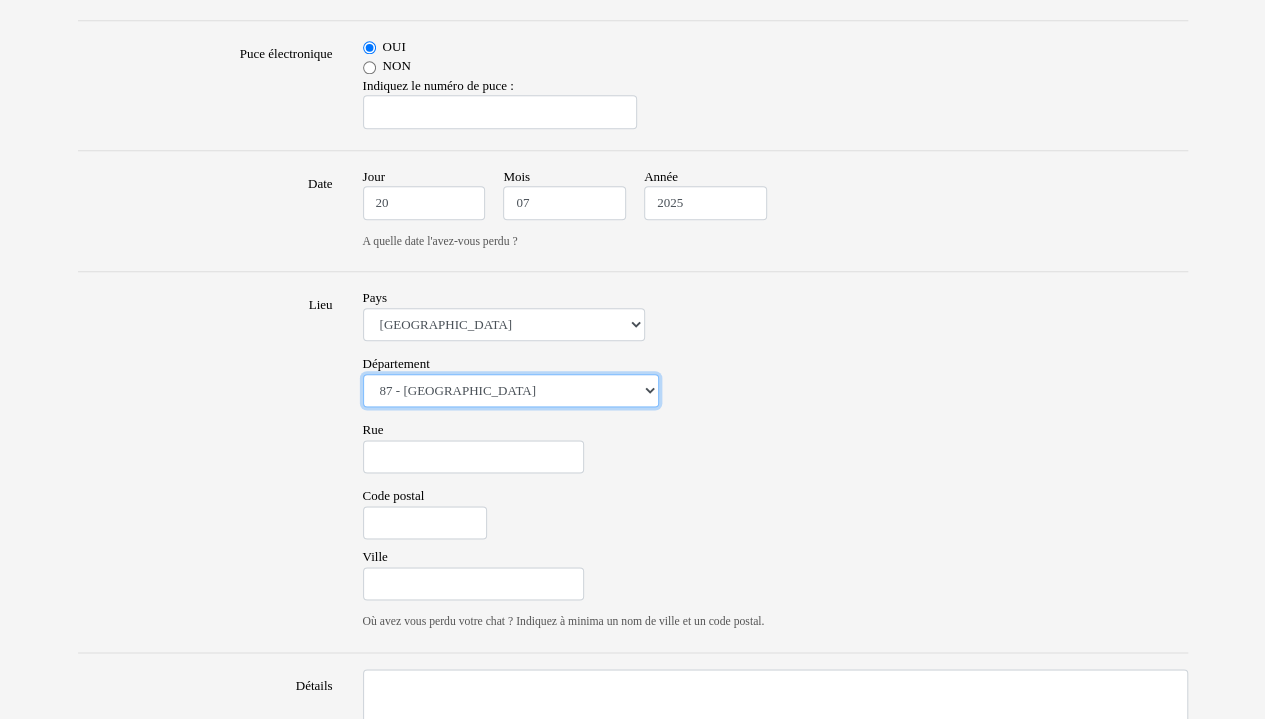 click on "Veuillez sélectionner le département 01 - Ain 02 - Aisne 03 - Allier 04 - Alpes de Hautes-Provence 05 - Hautes-Alpes 06 - Alpes-Maritimes 07 - Ardèche 08 - Ardennes 09 - Ariege 10 - Aube 11 - Aude 12 - Aveyron 13 - Bouches-Du-Rhône 14 - Calvados 15 - Cantal 16 - Charente 17 - Charente-Maritime 18 - Cher 19 - Correze 20 - Corse 21 - Cote-d'Or 22 - Côtes d'Armor 23 - Creuse 24 - Dordogne 25 - Doubs 26 - Drôme 27 - Eure 28 - Eure-et-Loir 29 - Finistere 30 - Gard 31 - Haute-Garonne 32 - Gers 33 - Gironde 34 - Hérault 35 - Ille-et-Vilaine 36 - Indre 37 - Indre-et-Loire 38 - Isère 39 - Jura 40 - Landes 41 - Loir-et-Cher 42 - Loire 43 - Haute-Loire 44 - Loire-Atlantique 45 - Loiret 46 - Lot 47 - Lot-et-Garonne 48 - Lozère 49 - Maine-et-Loire 50 - Manche 51 - Marne 52 - Haute-Marne 53 - Mayenne 54 - Meurthe-et-Moselle 55 - Meuse 56 - Morbihan 57 - Moselle 58 - Nièvre 59 - Nord 60 - Oise 61 - Orne 62 - Pas-de-Calais 63 - Puy-de-Dôme 64 - Pyrénées-Atlantiques 65 - Hautes-Pyrénées 67 - Bas-Rhin 75 - Paris" at bounding box center (511, 391) 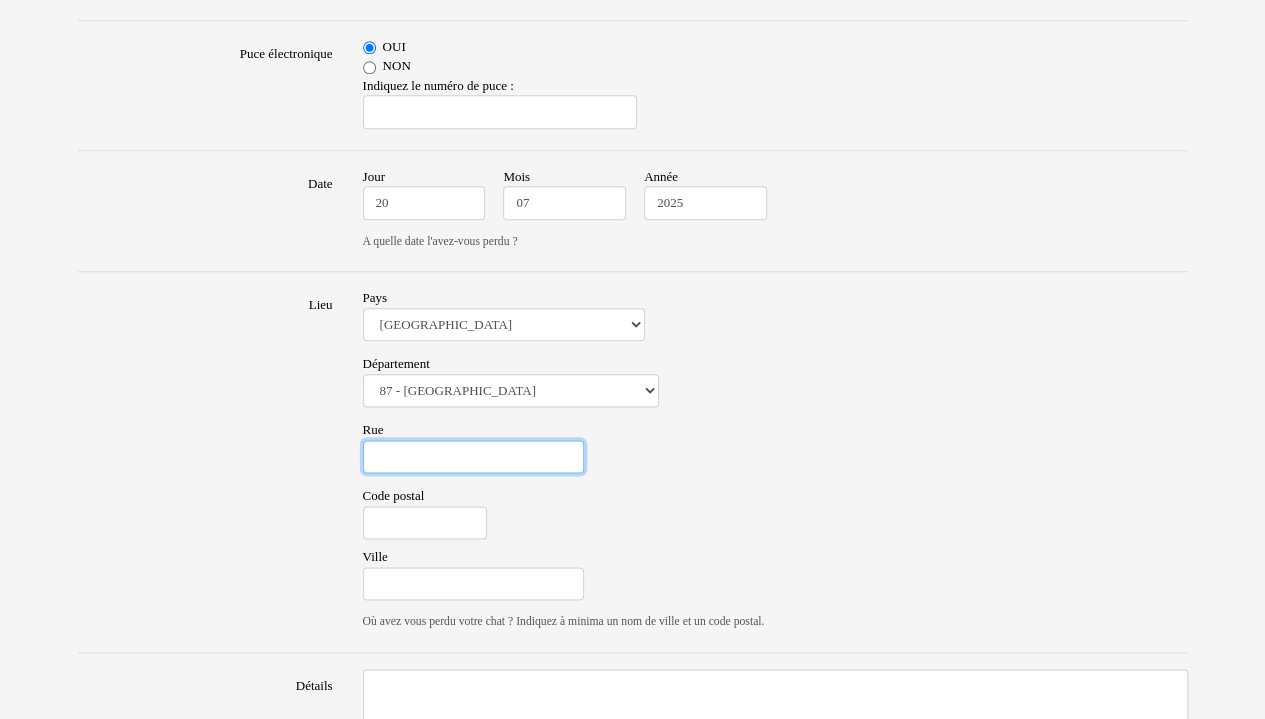 click on "Rue" at bounding box center (473, 457) 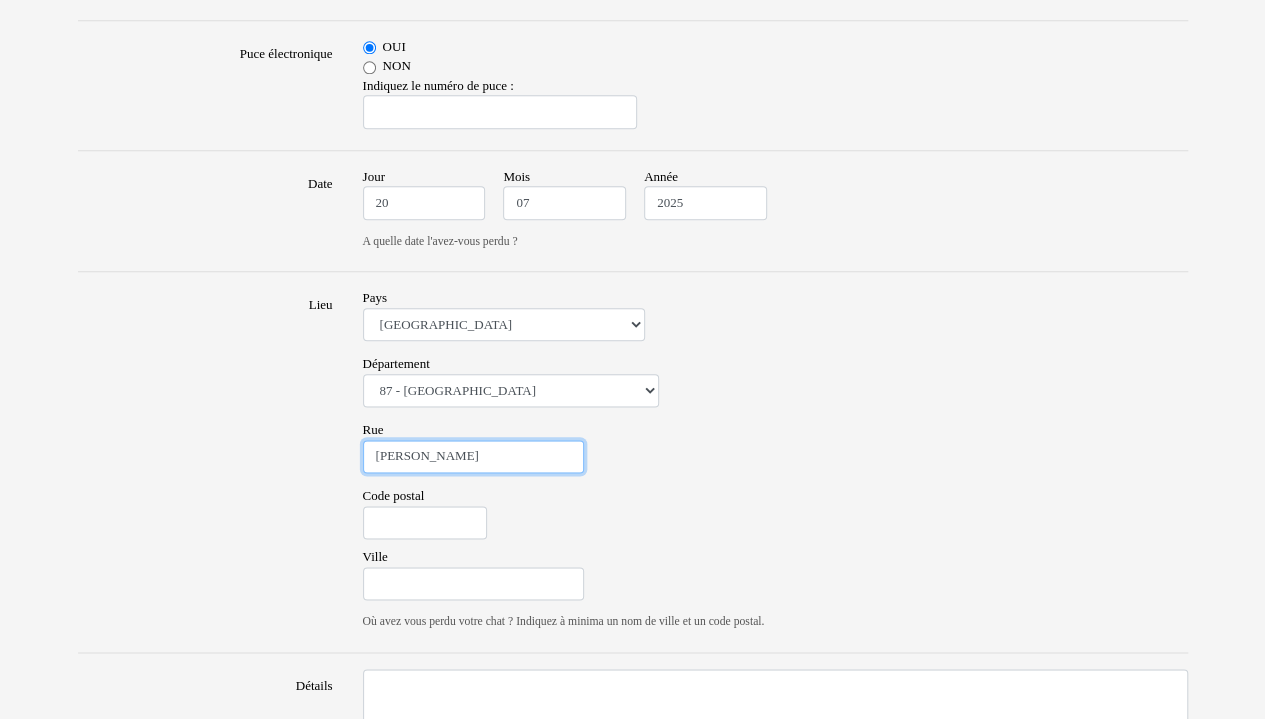 type on "Jules Sandeau" 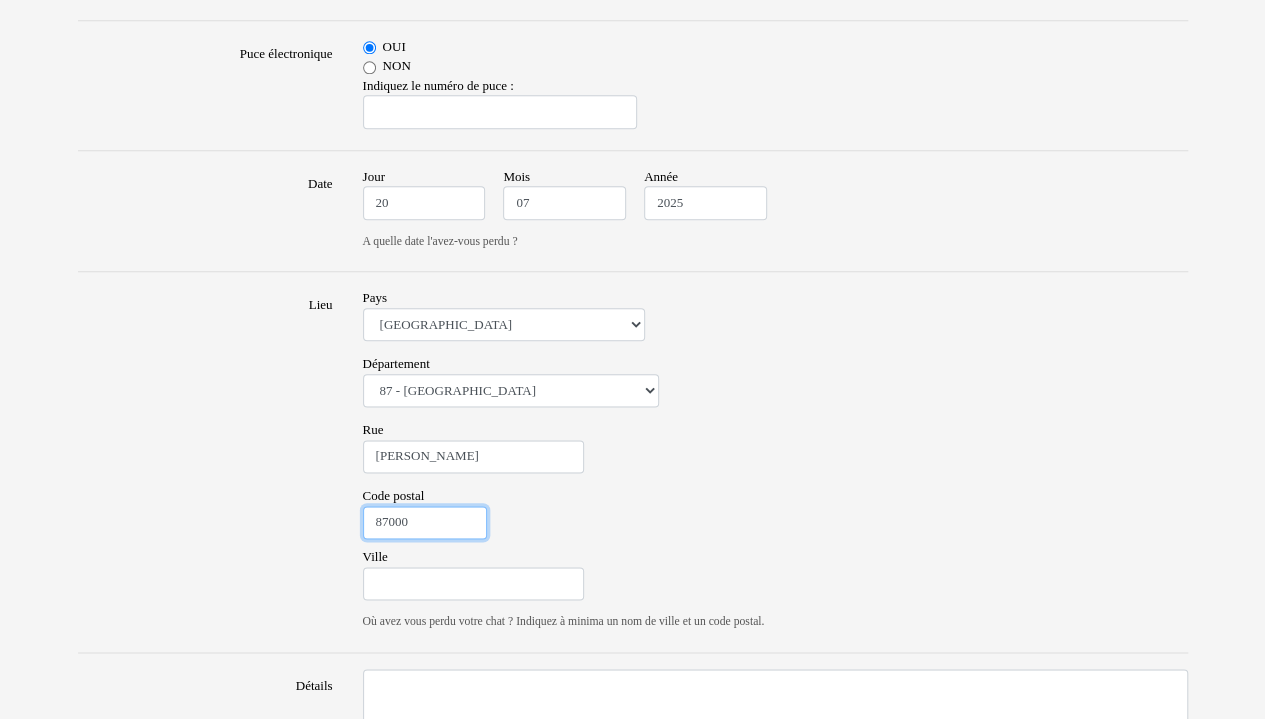type on "87000" 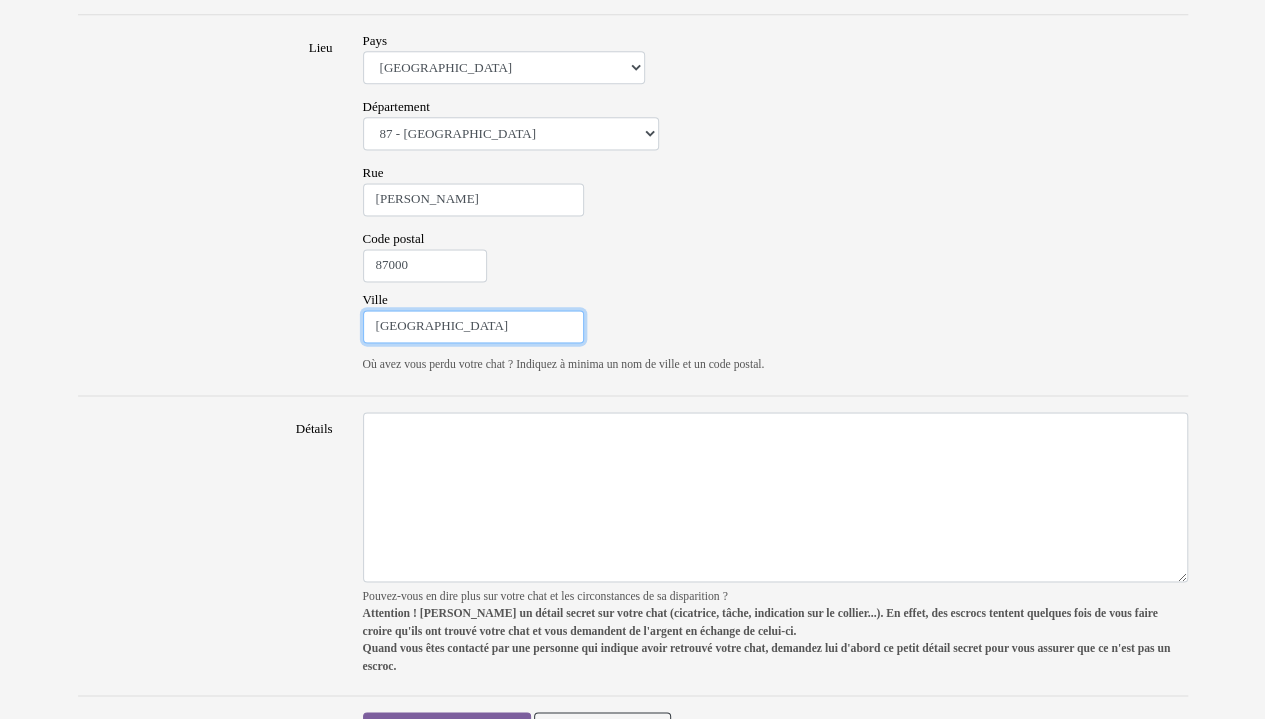 scroll, scrollTop: 1304, scrollLeft: 0, axis: vertical 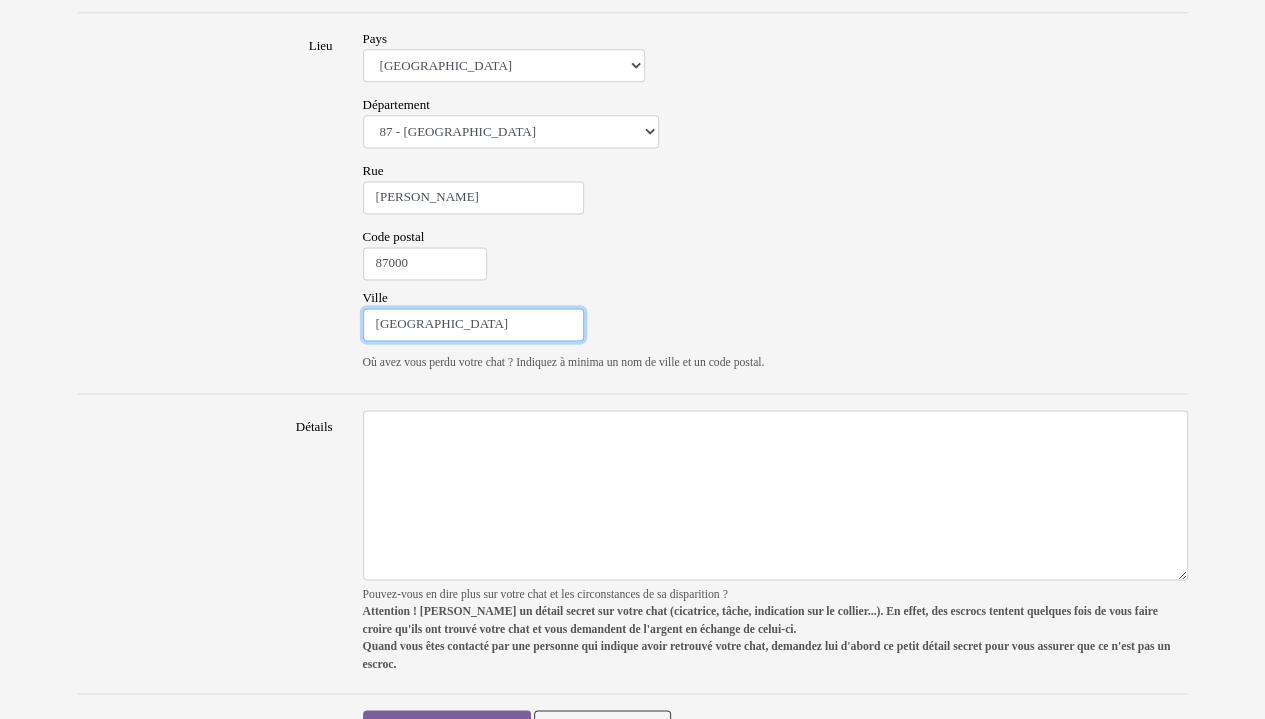 type on "Limoges" 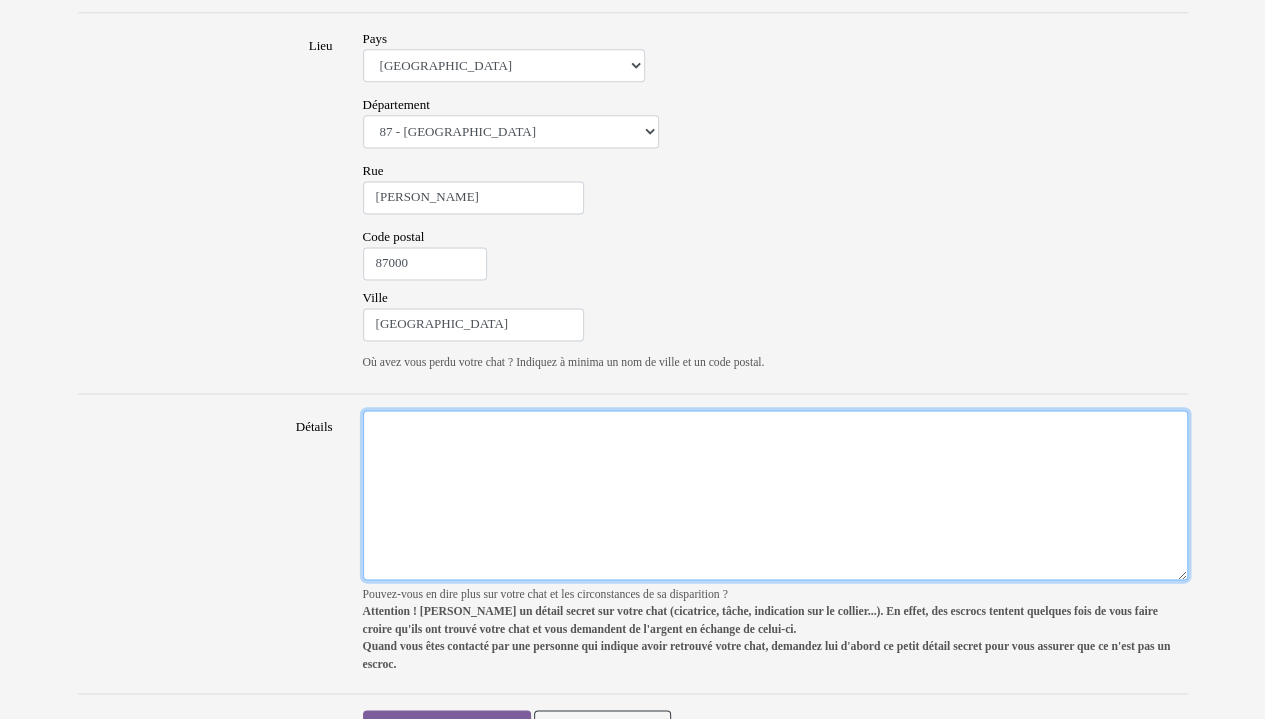 click on "Détails" at bounding box center (775, 495) 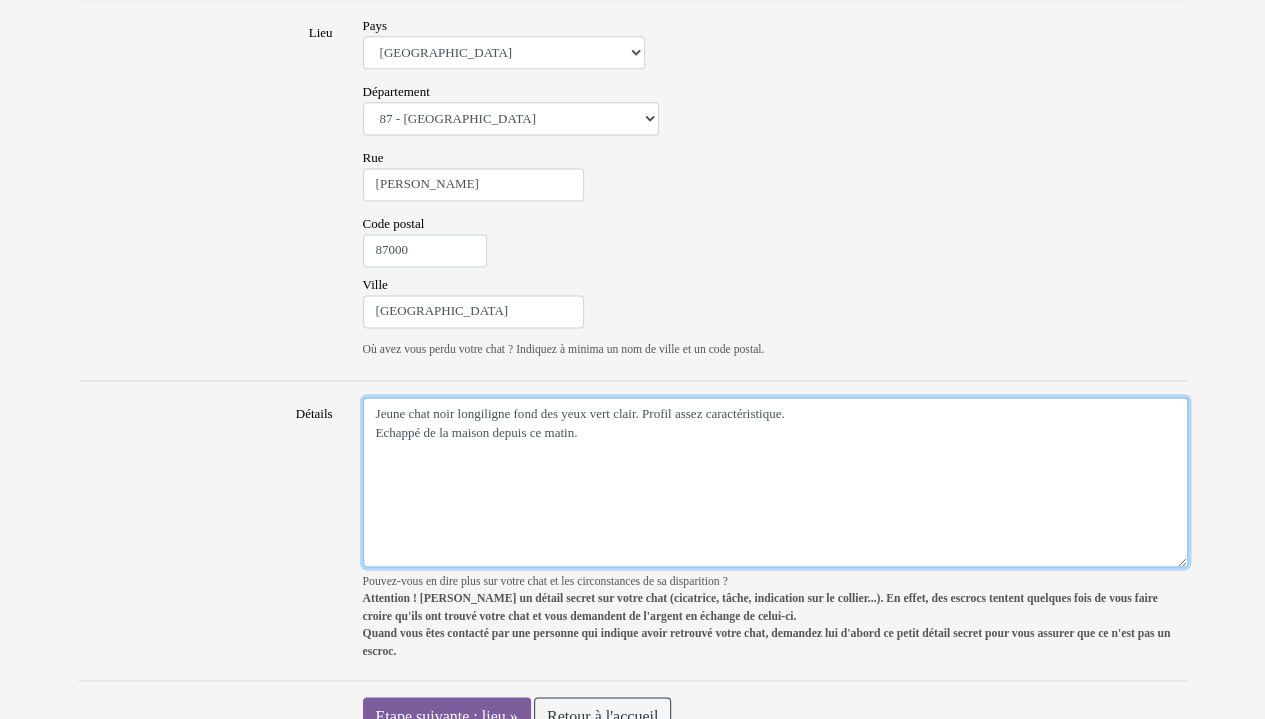 scroll, scrollTop: 1343, scrollLeft: 0, axis: vertical 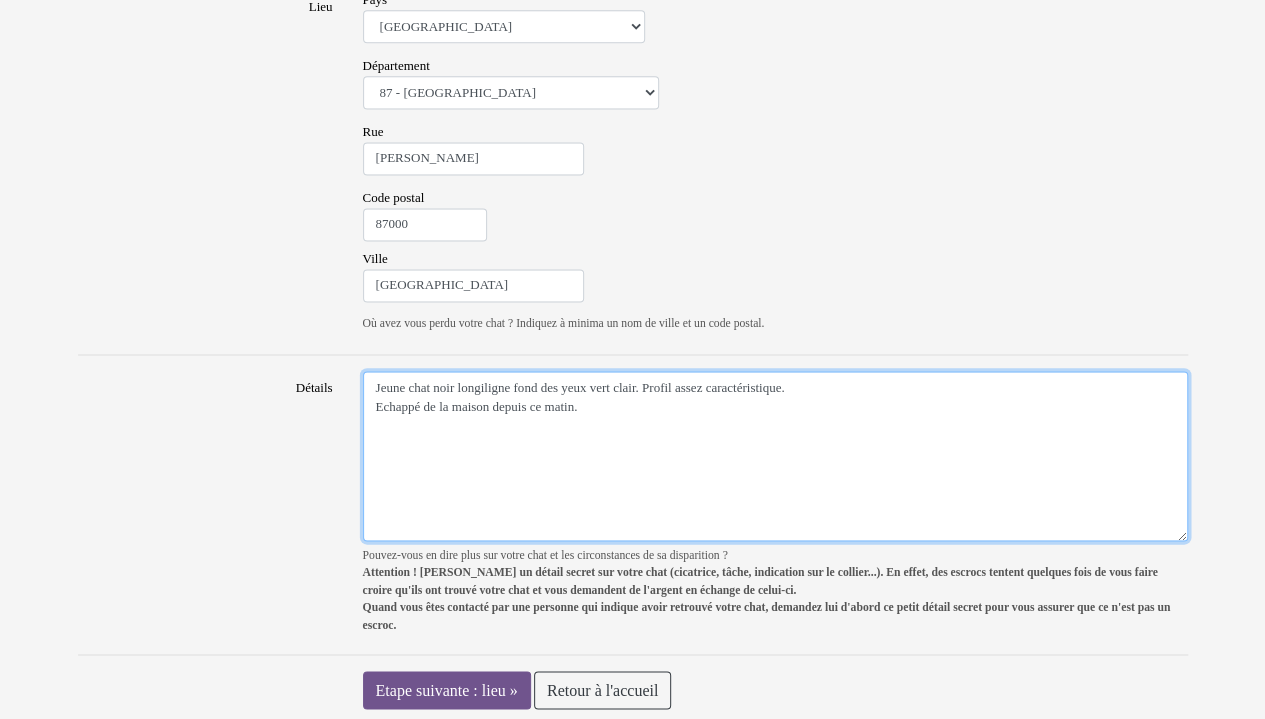 type on "Jeune chat noir longiligne fond des yeux vert clair. Profil assez caractéristique.
Echappé de la maison depuis ce matin." 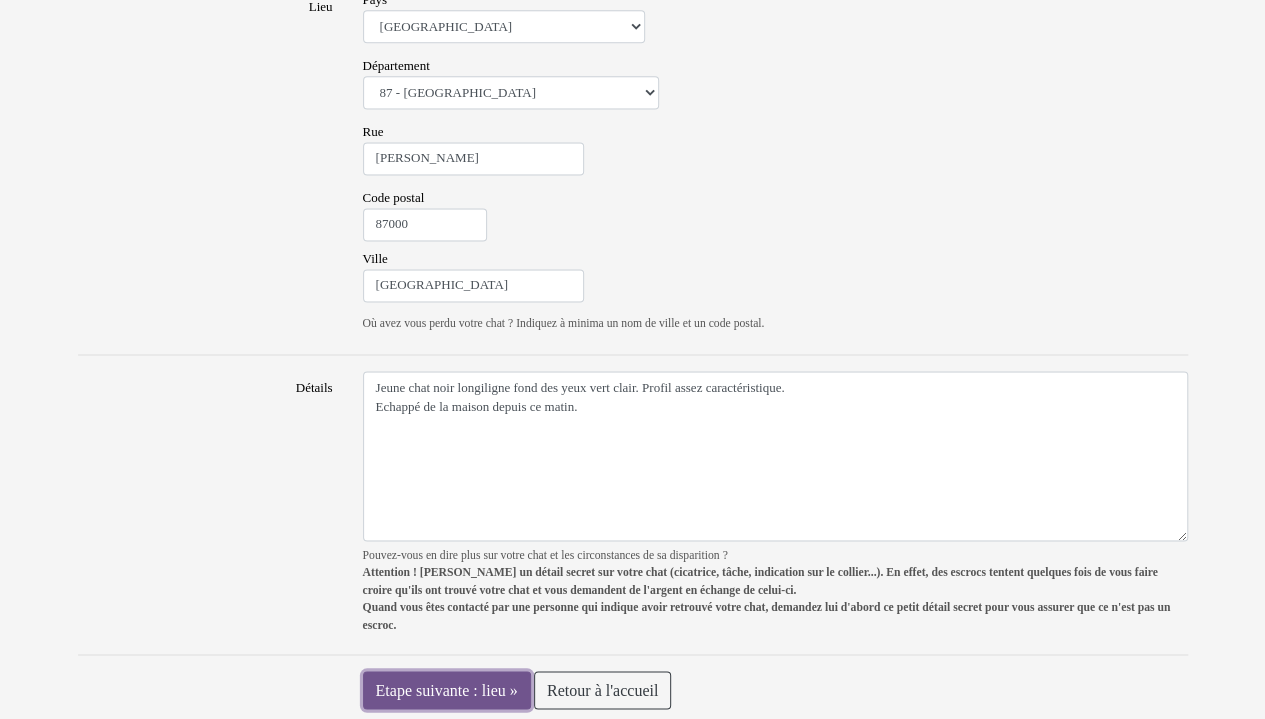click on "Etape suivante : lieu »" at bounding box center [447, 690] 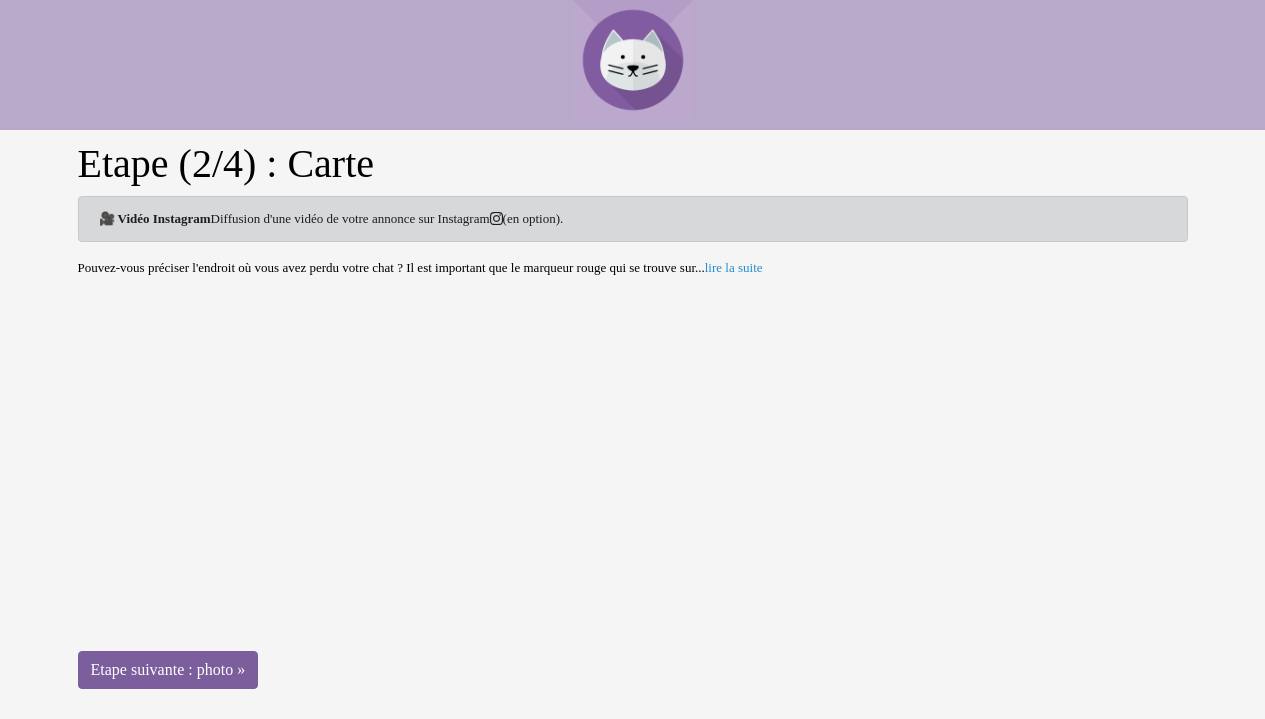 scroll, scrollTop: 0, scrollLeft: 0, axis: both 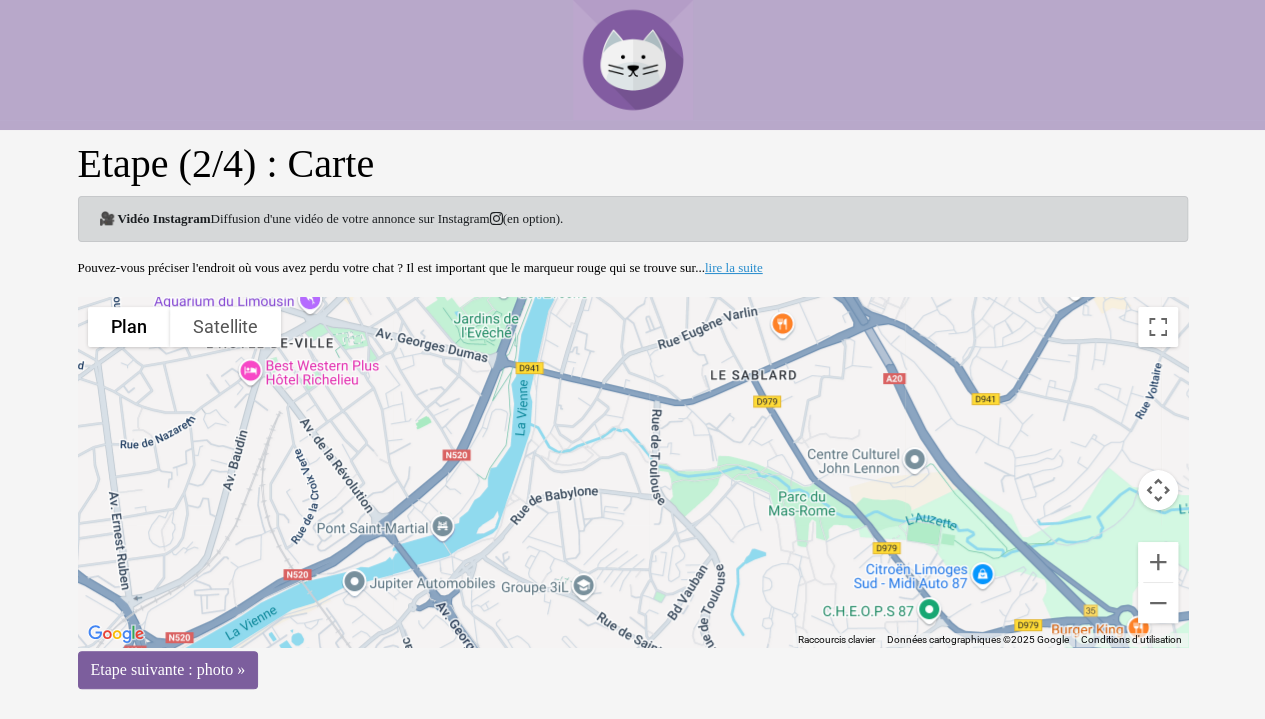 click on "lire la suite" at bounding box center (734, 267) 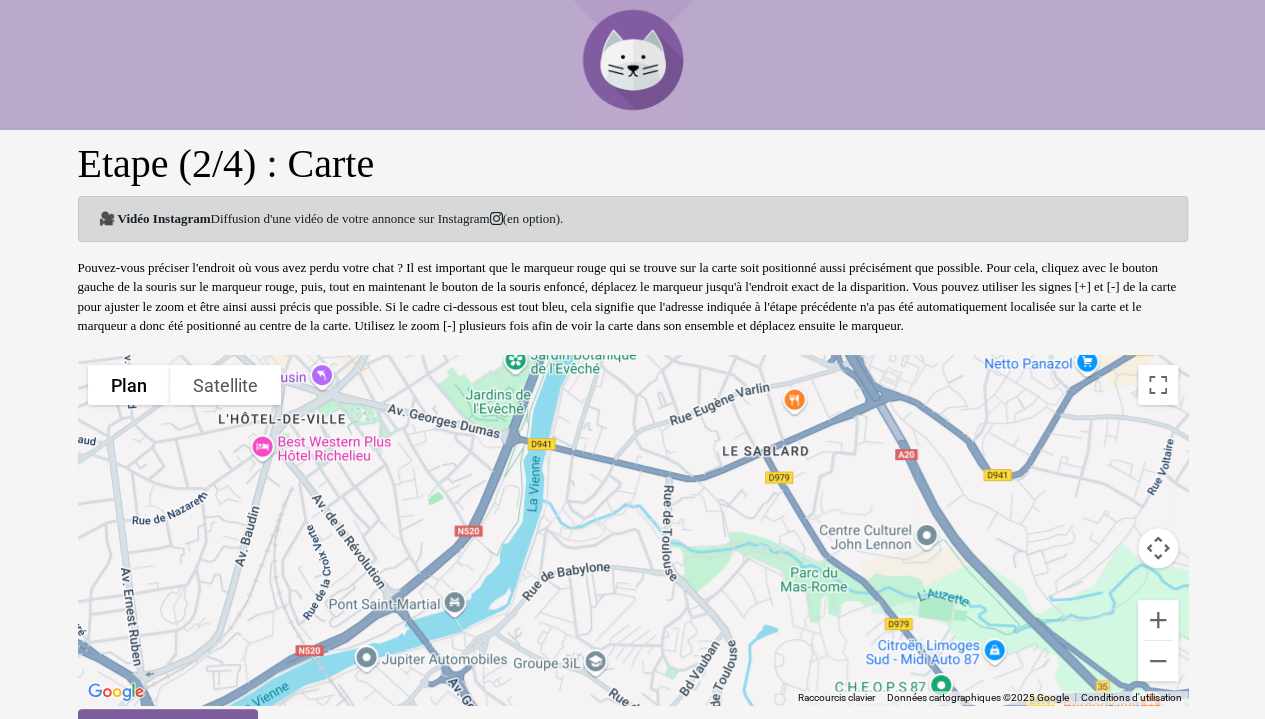 drag, startPoint x: 648, startPoint y: 565, endPoint x: 660, endPoint y: 585, distance: 23.323807 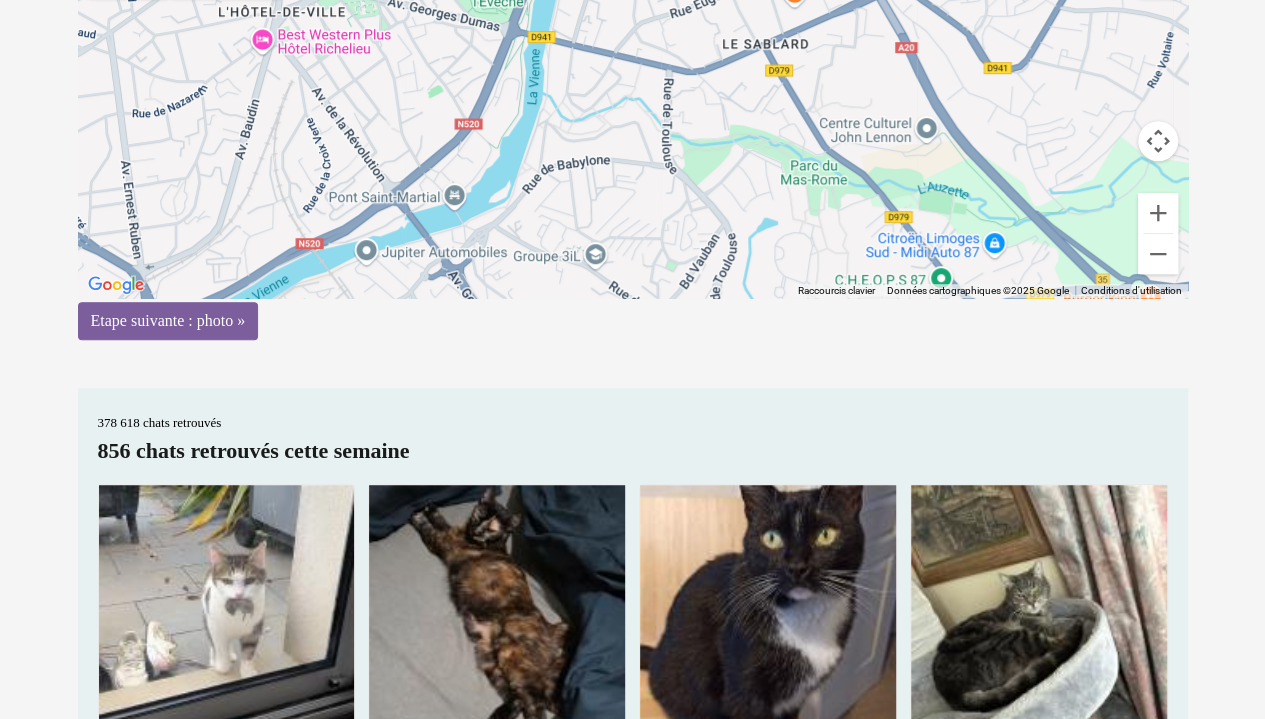 scroll, scrollTop: 408, scrollLeft: 0, axis: vertical 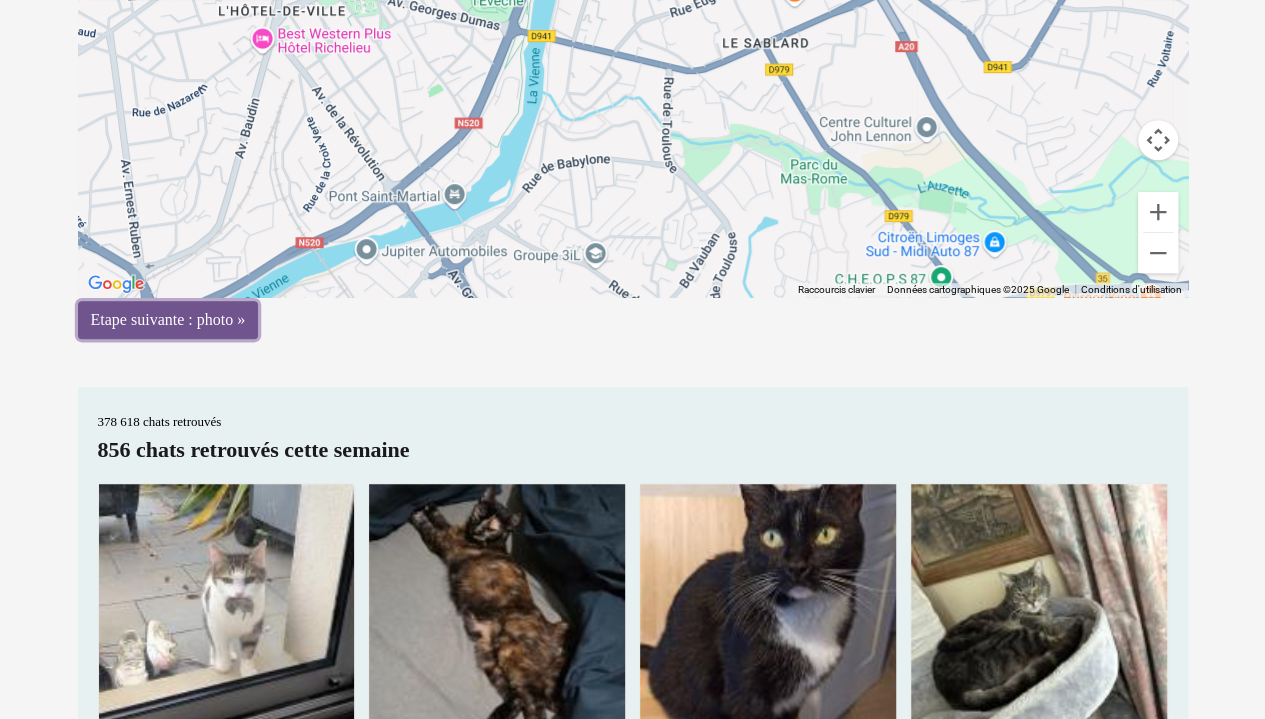 click on "Etape suivante : photo »" at bounding box center [168, 320] 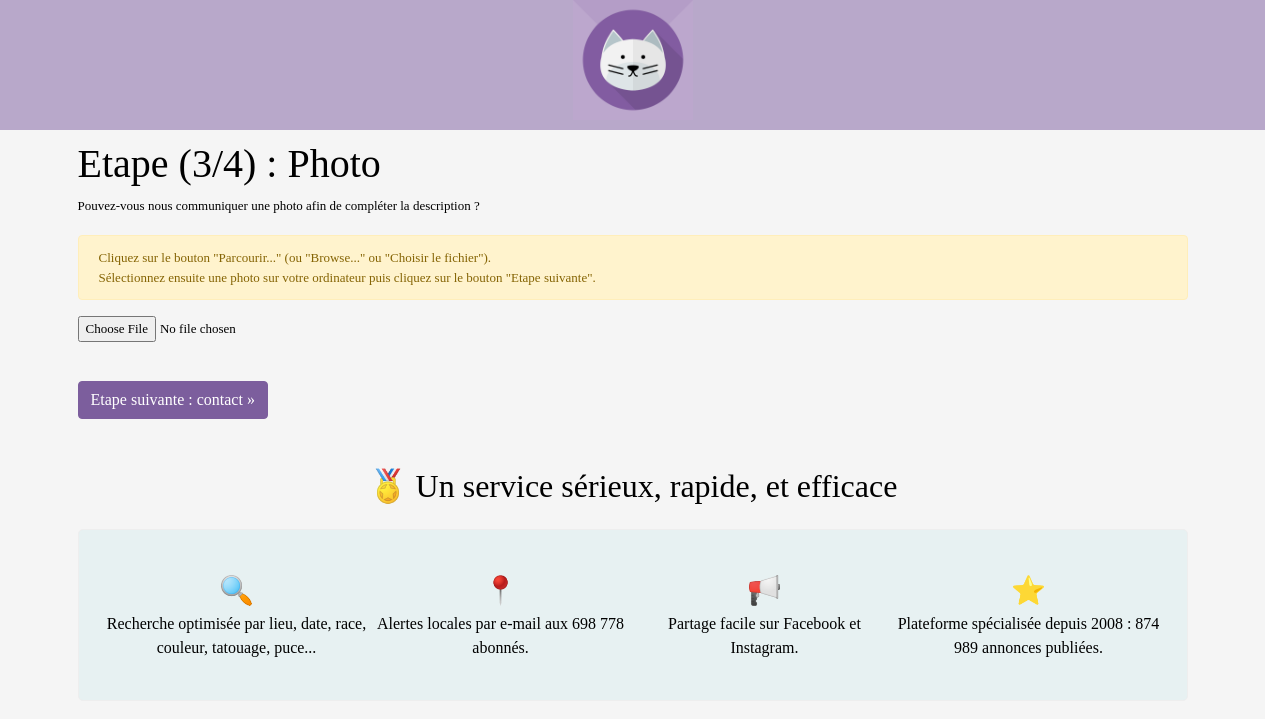 scroll, scrollTop: 0, scrollLeft: 0, axis: both 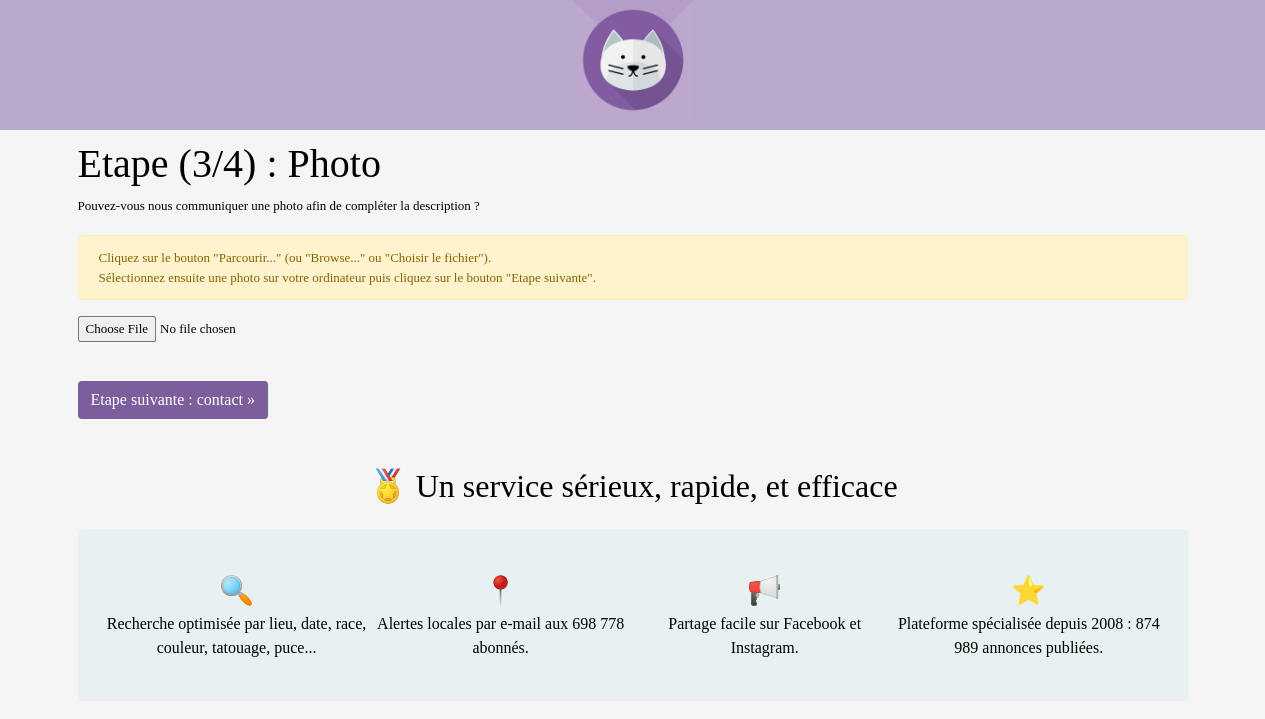 click at bounding box center [633, 329] 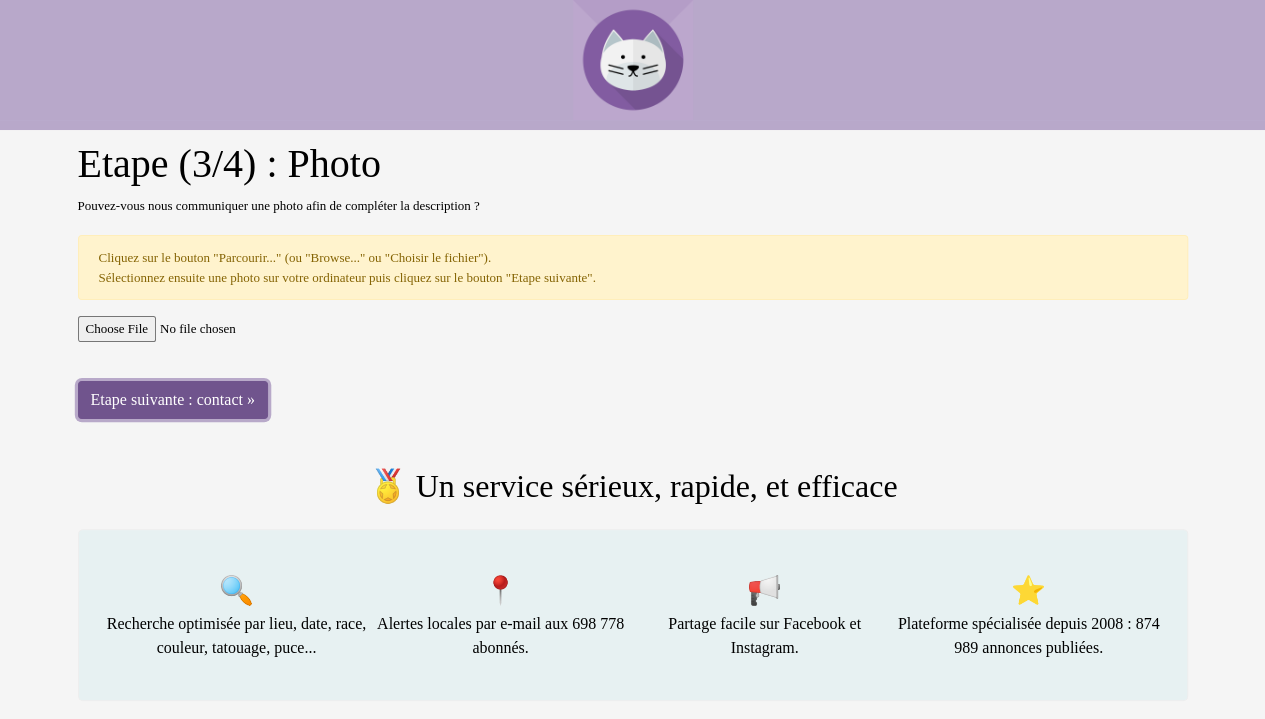 click on "Etape suivante : contact »" at bounding box center [173, 400] 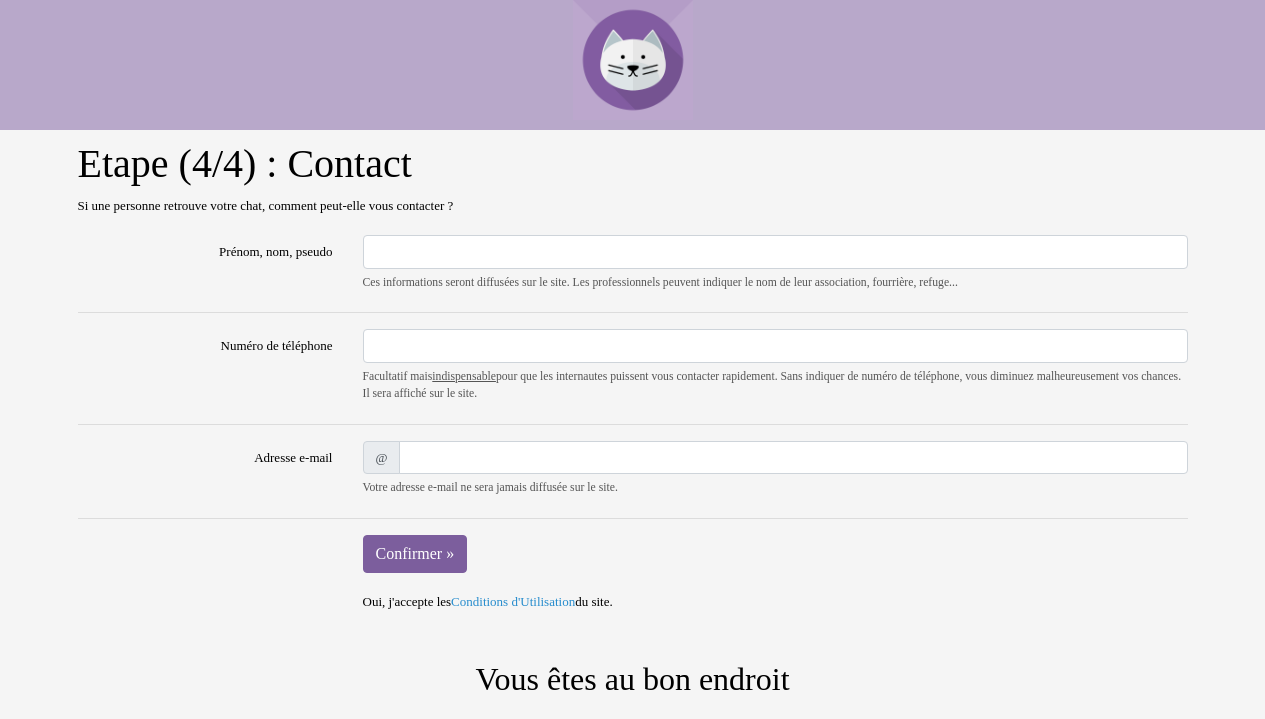 scroll, scrollTop: 0, scrollLeft: 0, axis: both 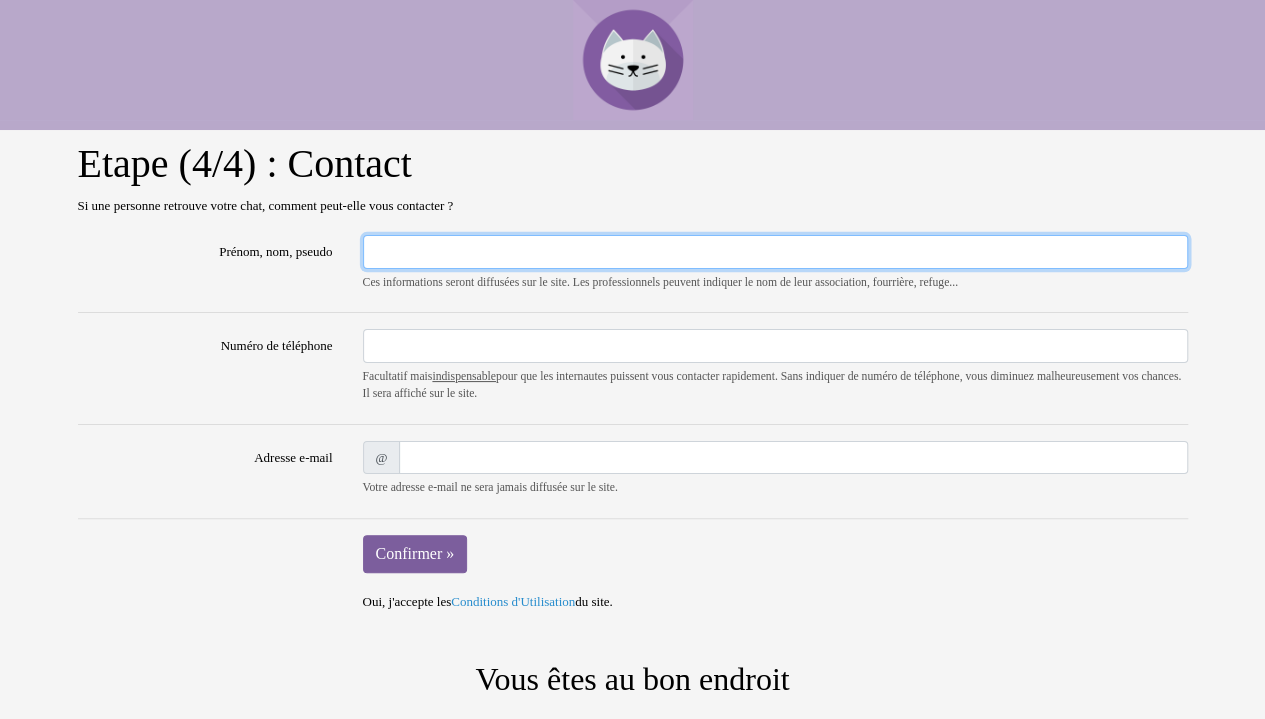 click on "Prénom, nom, pseudo" at bounding box center [775, 252] 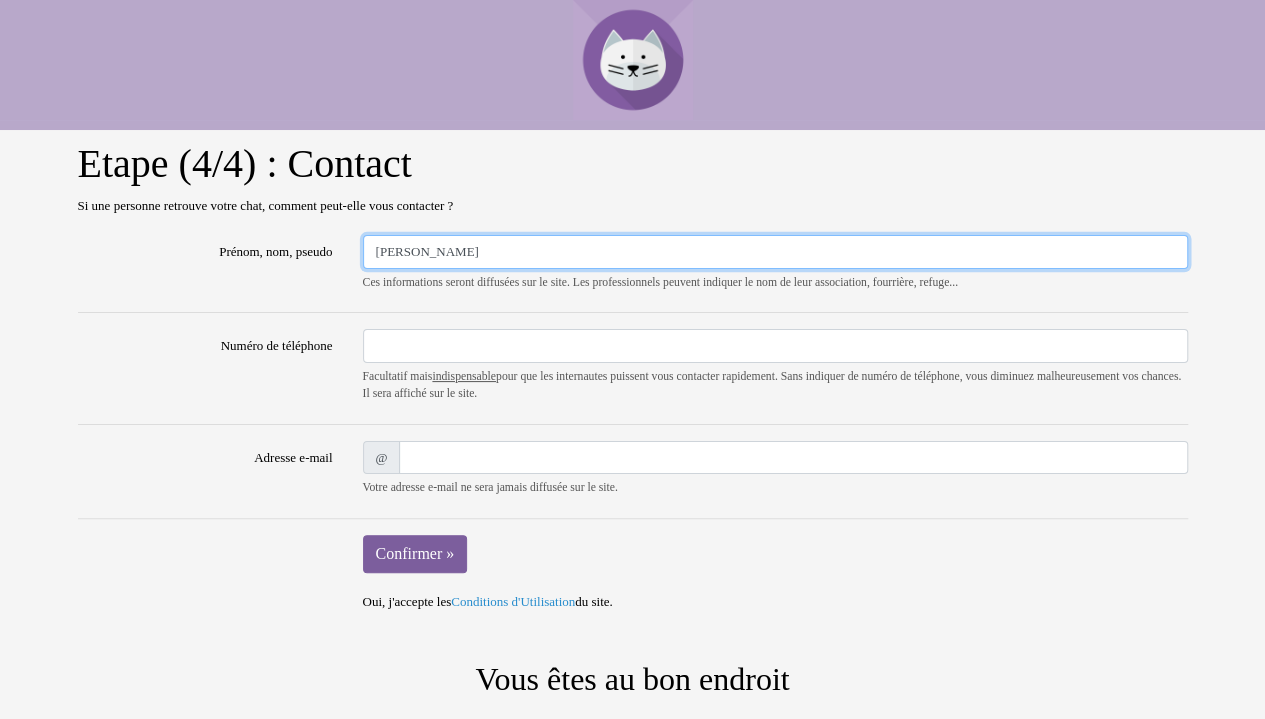 type on "Catherine" 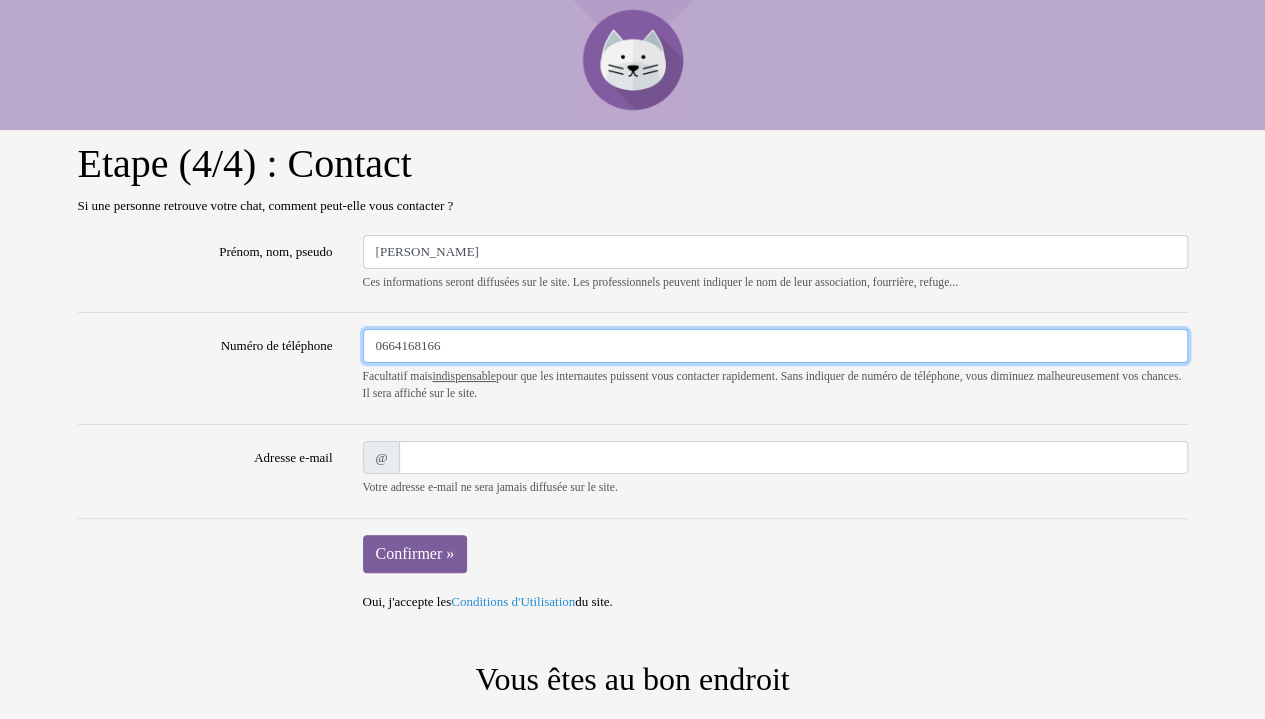 type on "0664168166" 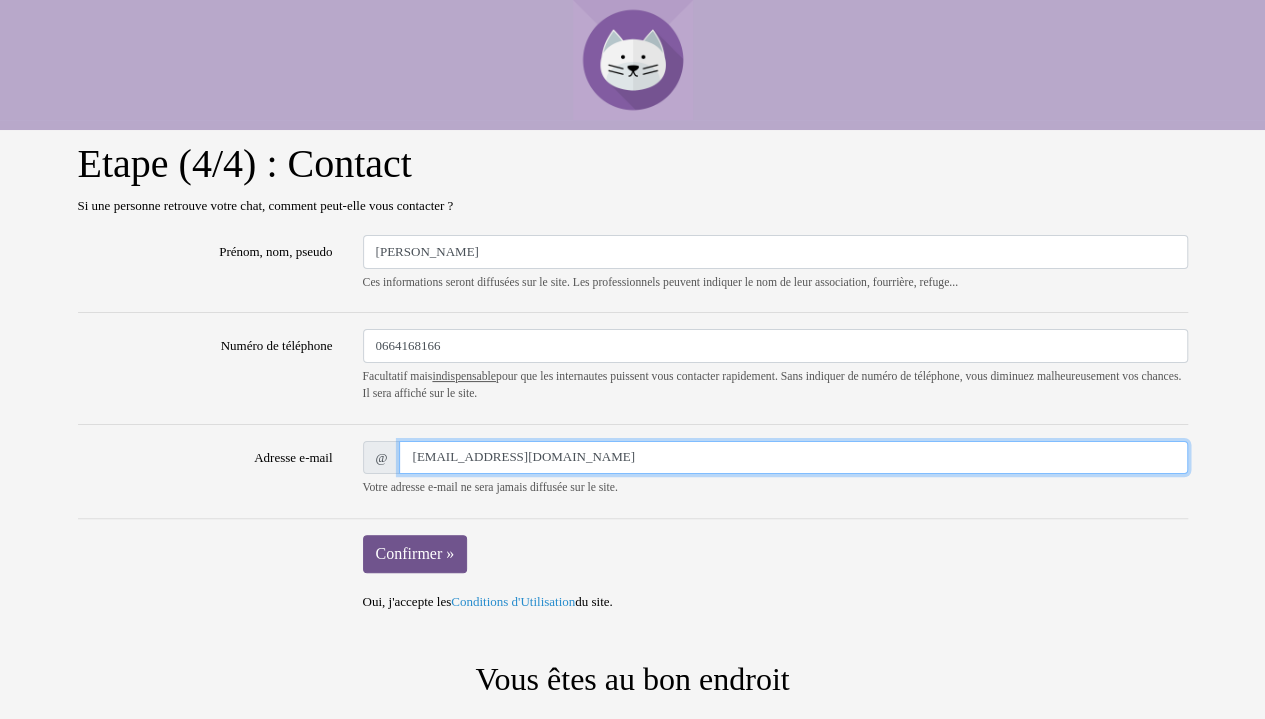 type on "etenclin@gmail.com" 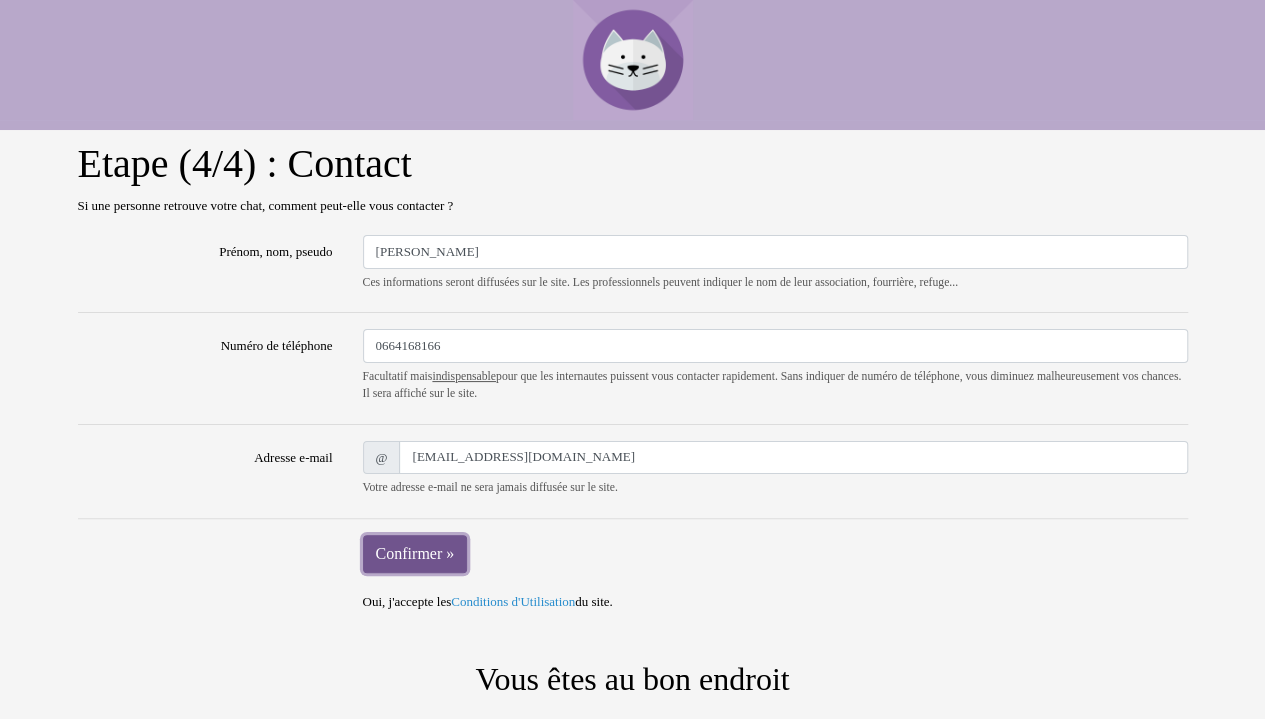 click on "Confirmer »" at bounding box center (415, 554) 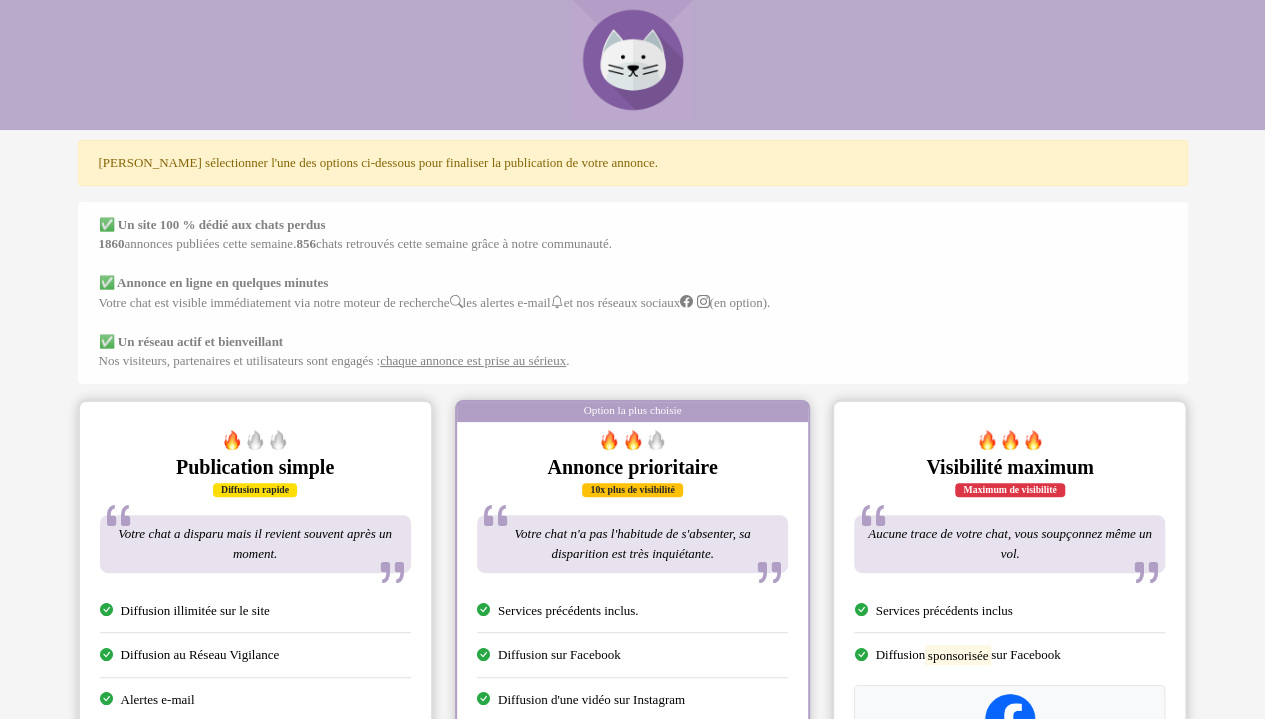 scroll, scrollTop: 346, scrollLeft: 0, axis: vertical 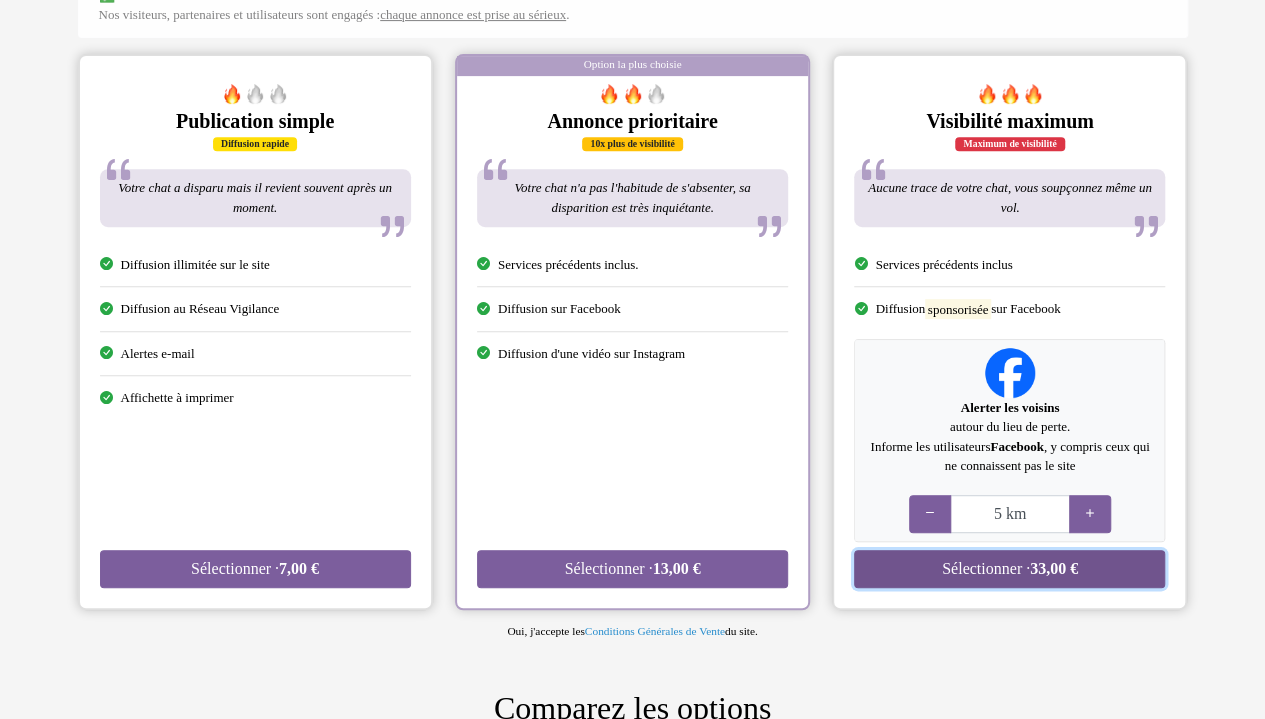 click on "Sélectionner ·
33,00 €" at bounding box center [1009, 569] 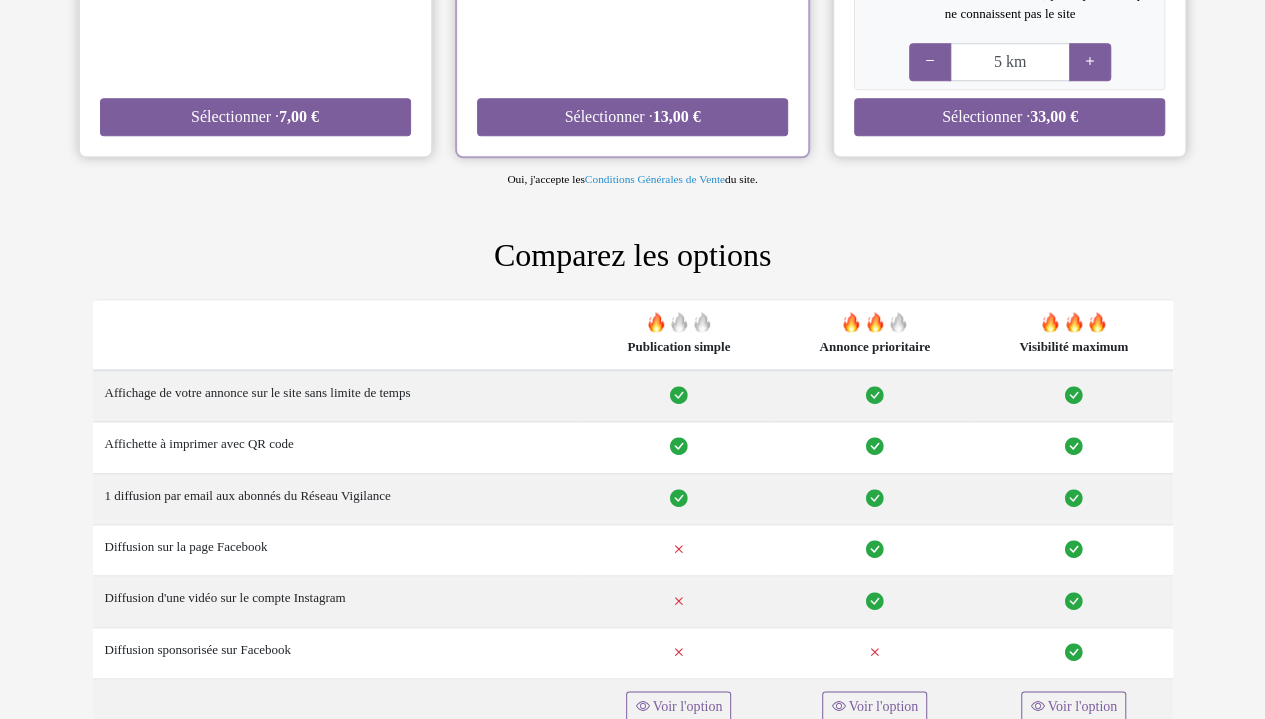 scroll, scrollTop: 866, scrollLeft: 0, axis: vertical 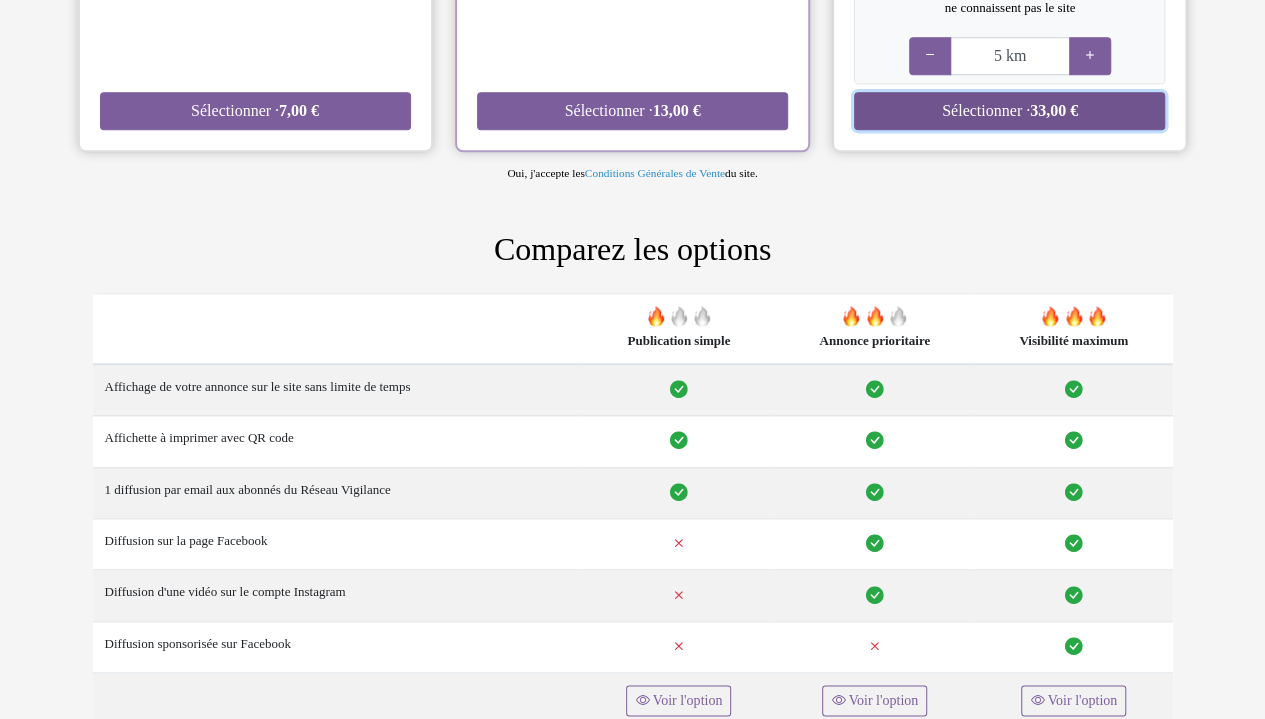 click on "33,00 €" at bounding box center [1054, 110] 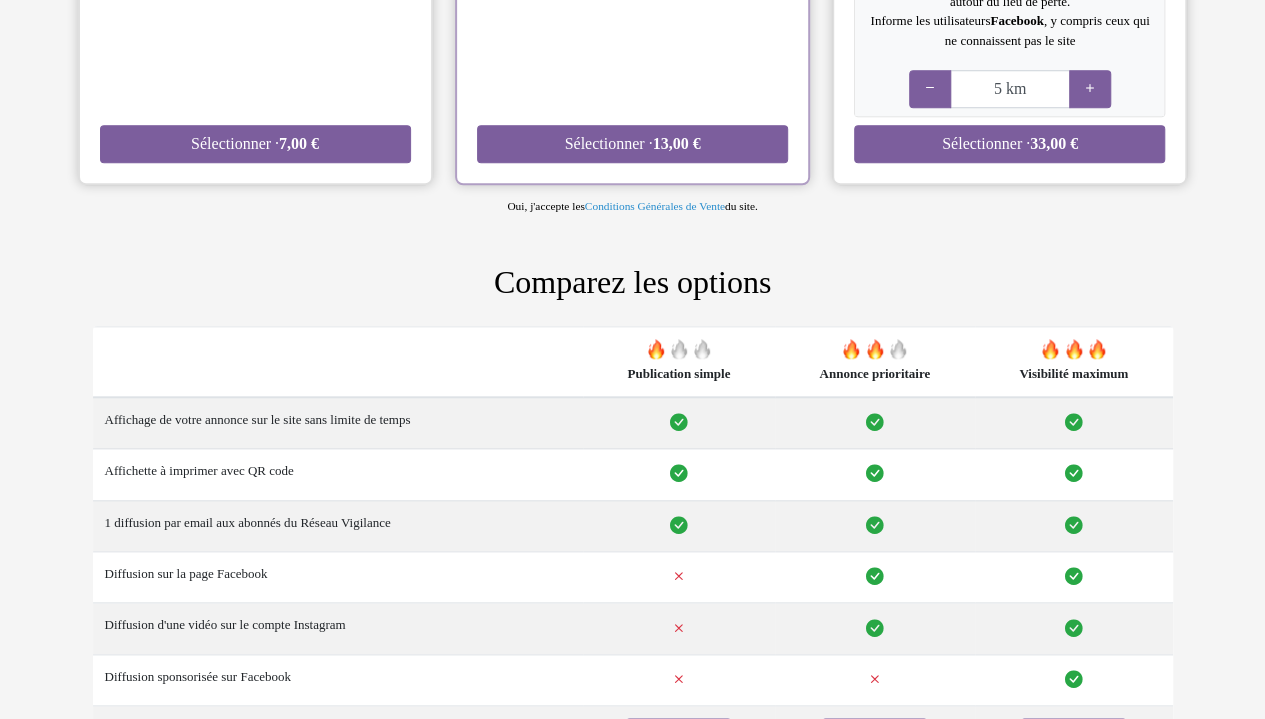 scroll, scrollTop: 866, scrollLeft: 0, axis: vertical 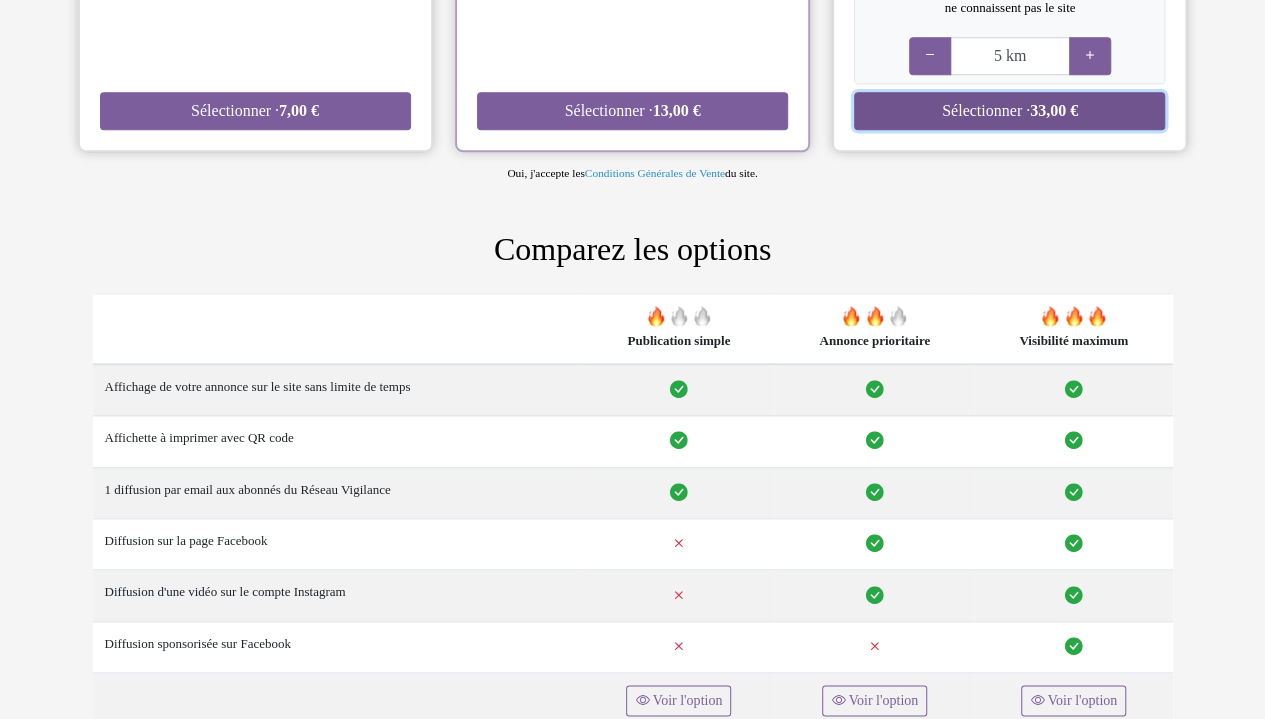 click on "33,00 €" at bounding box center [1054, 110] 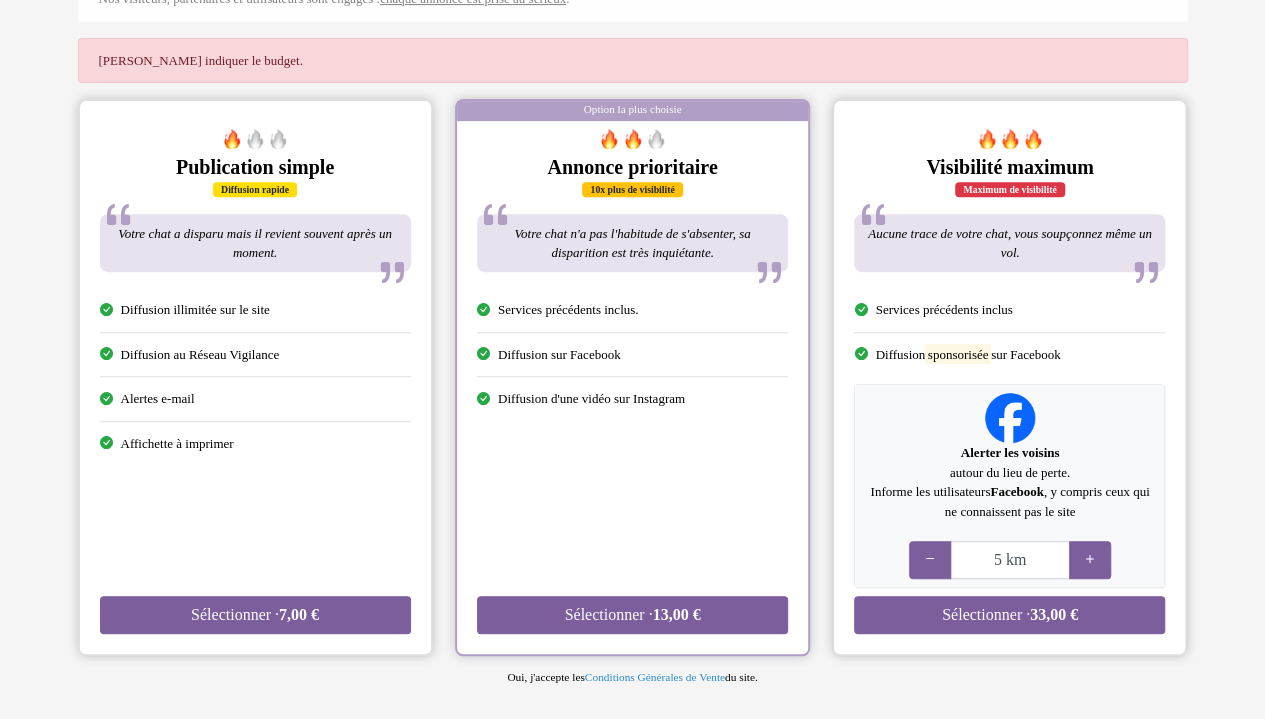 scroll, scrollTop: 366, scrollLeft: 0, axis: vertical 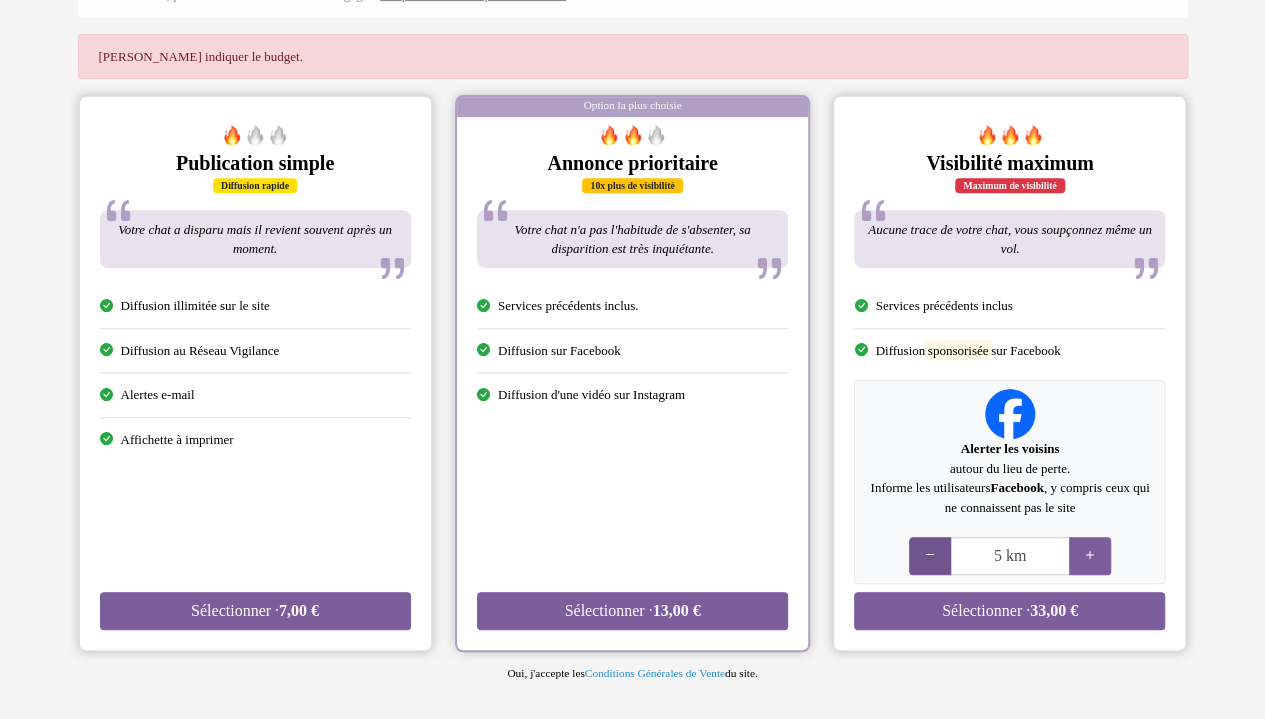 click at bounding box center (930, 555) 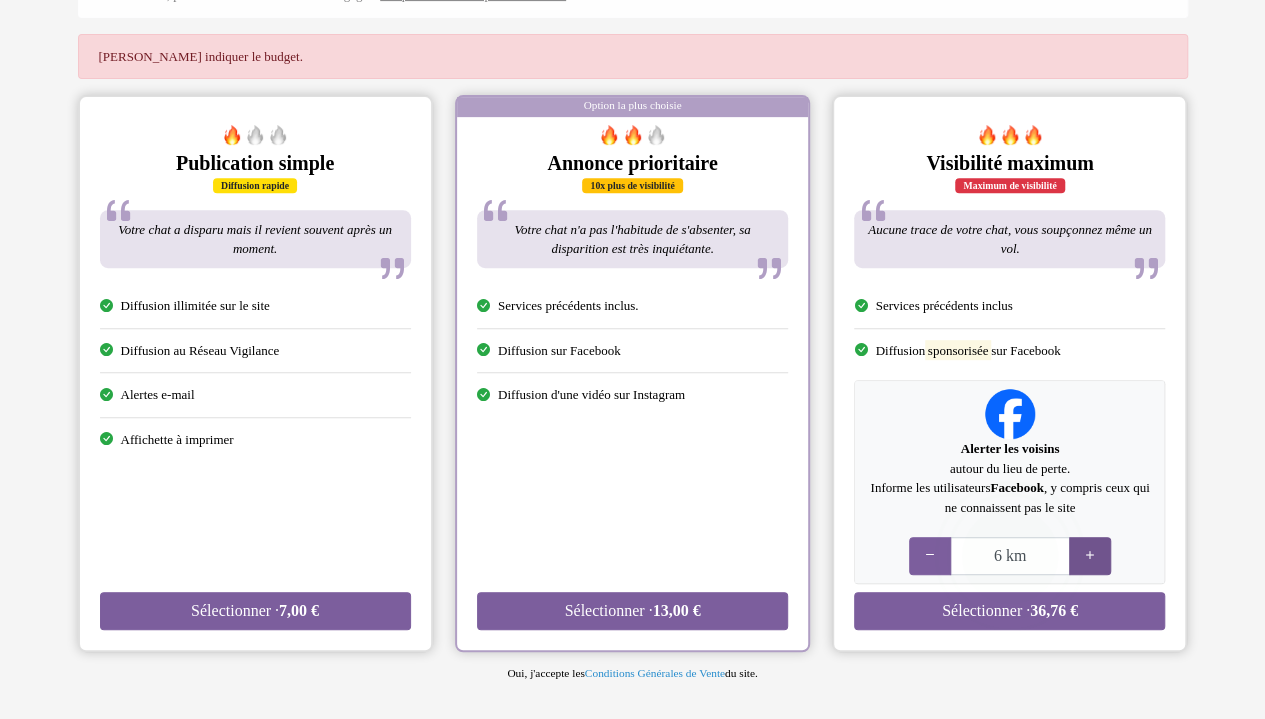 click at bounding box center (1090, 555) 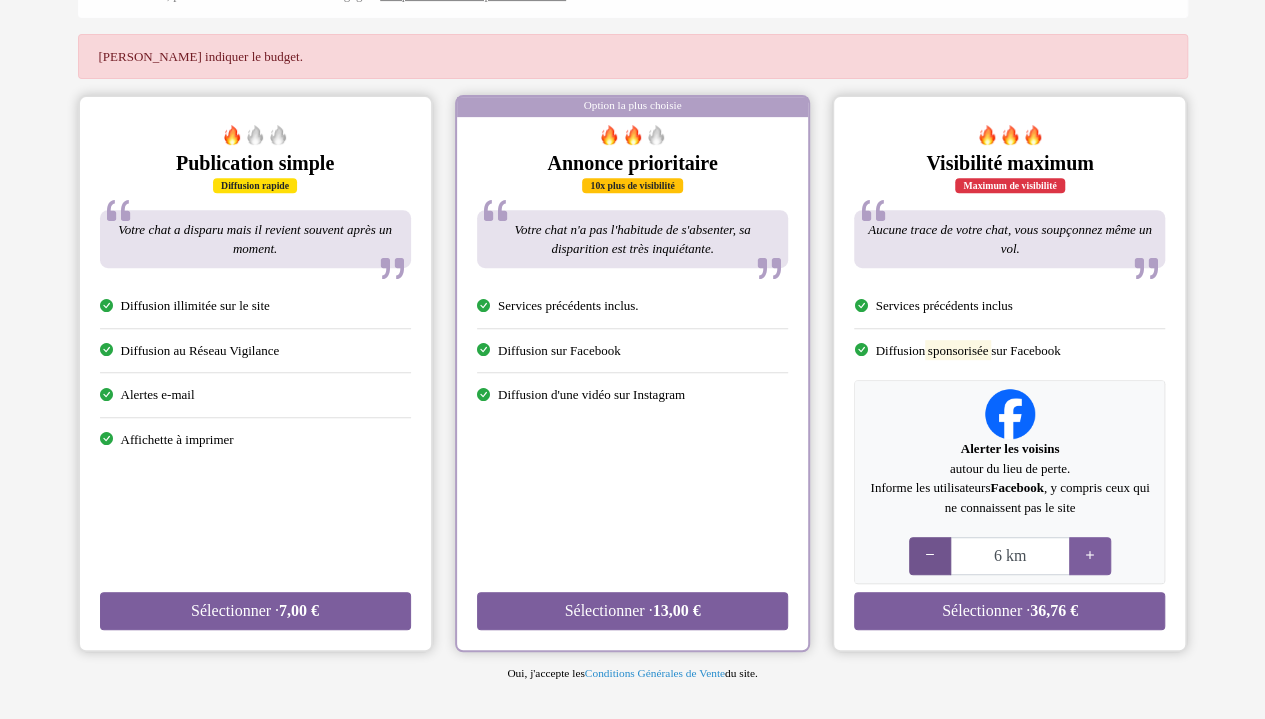 type on "5 km" 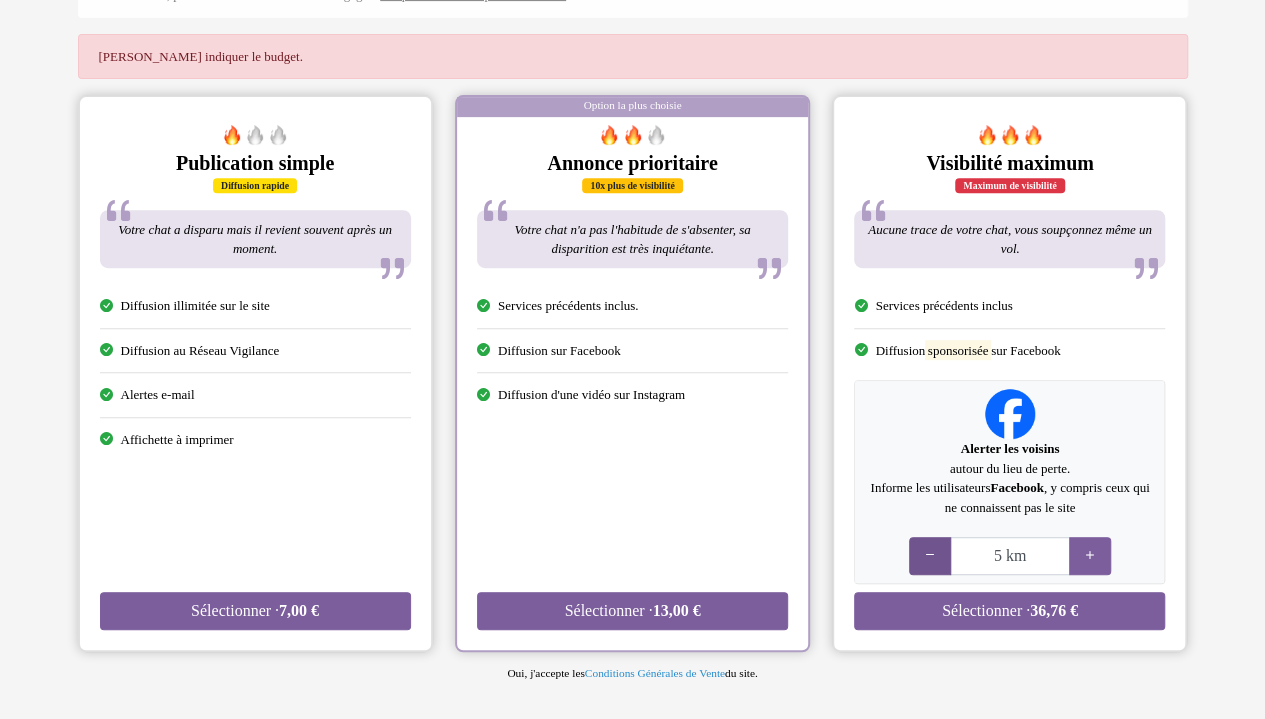 click at bounding box center (930, 555) 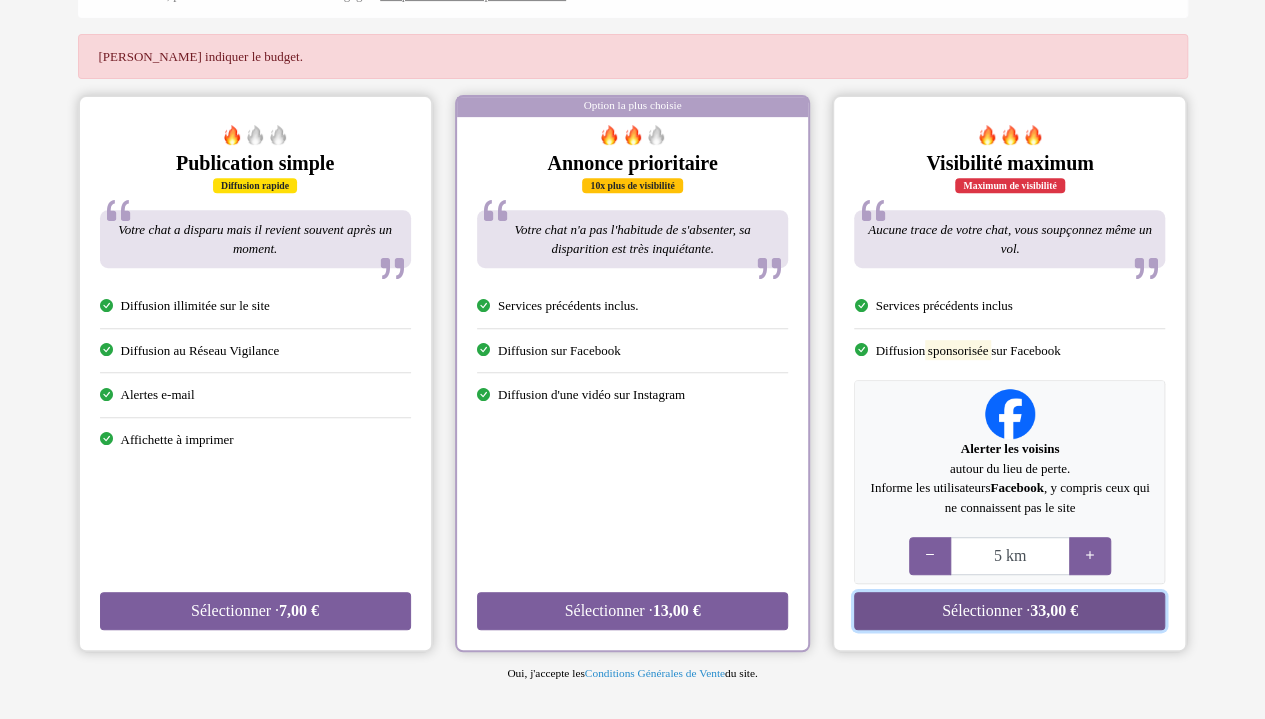 click on "Sélectionner ·
33,00 €" at bounding box center (1009, 611) 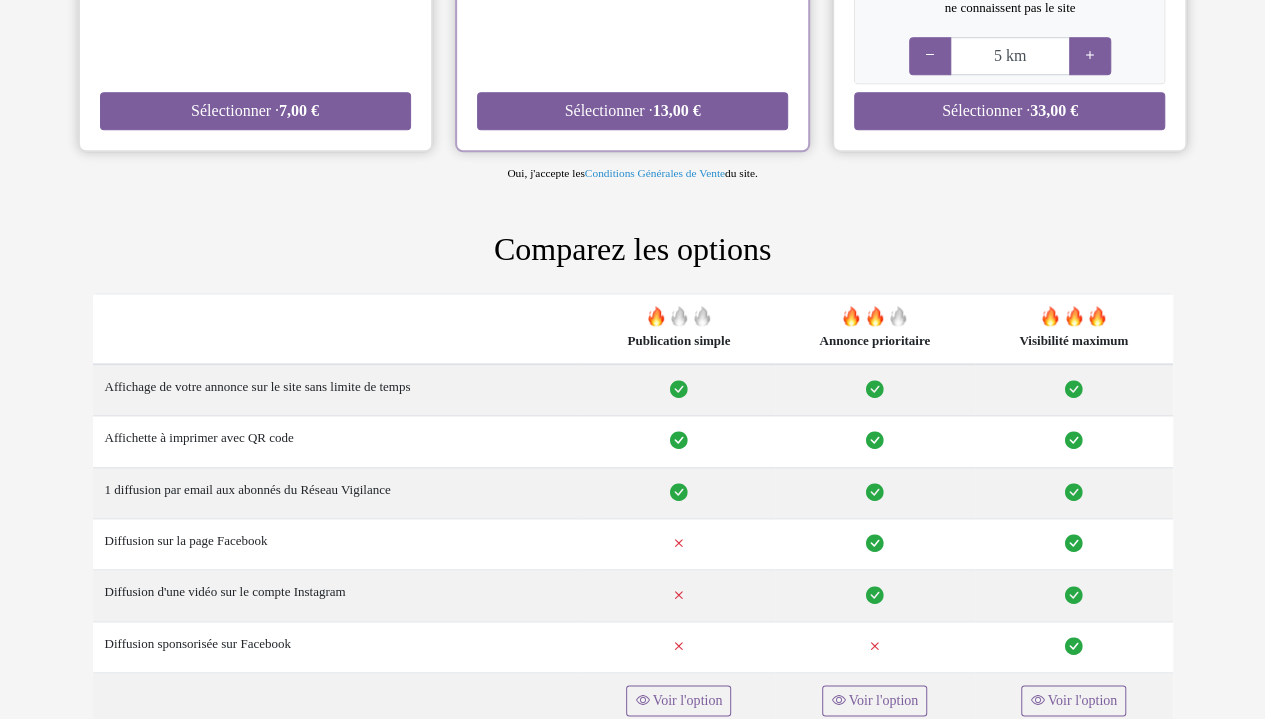 scroll, scrollTop: 866, scrollLeft: 0, axis: vertical 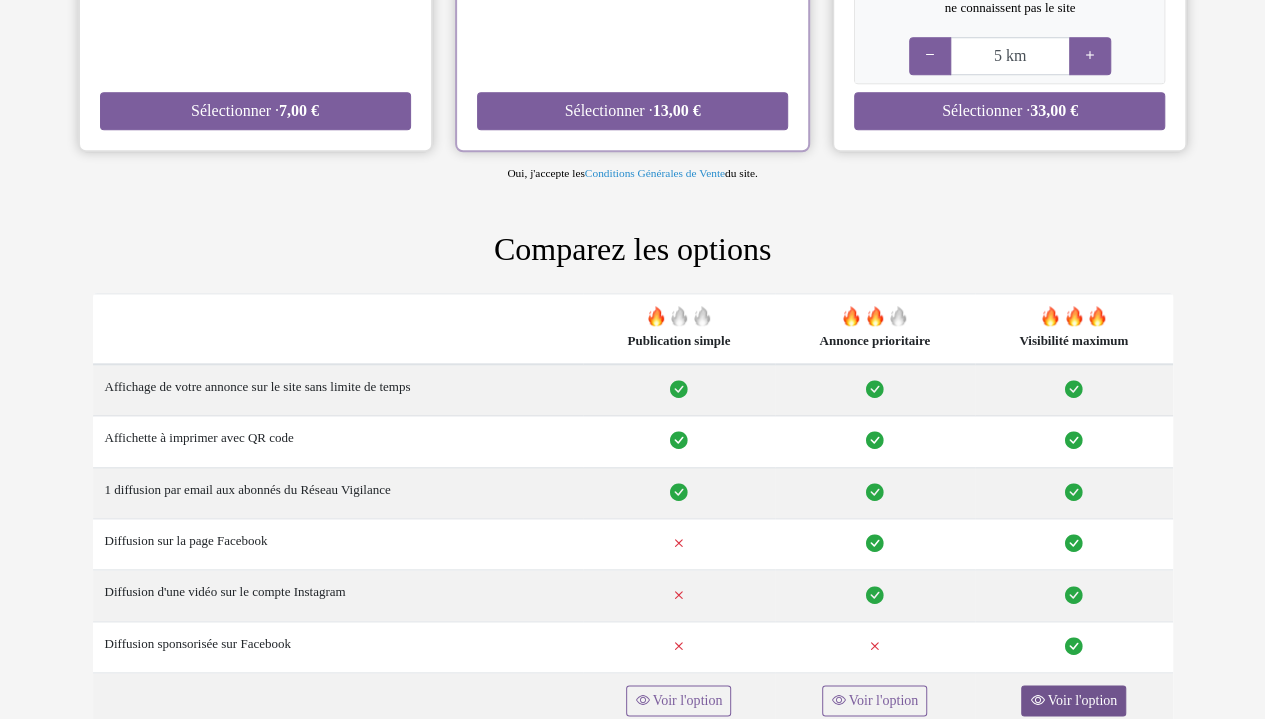 click on "Voir l'option" at bounding box center (1082, 700) 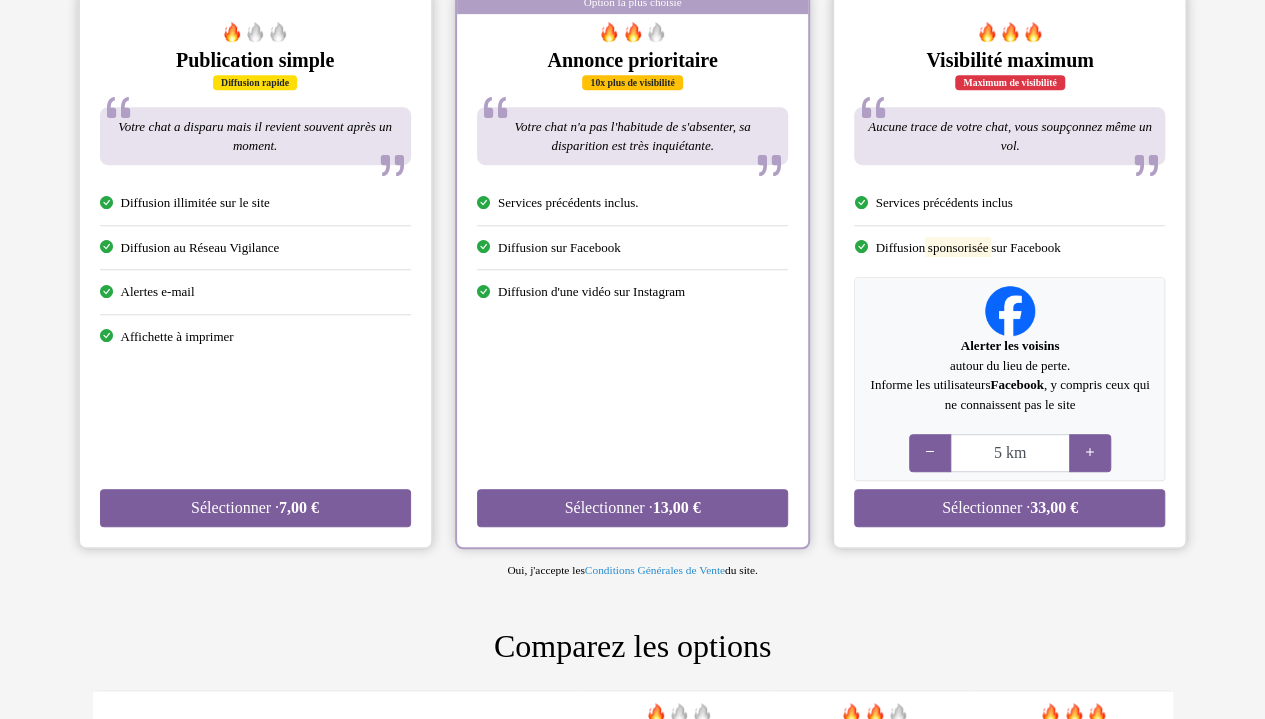 scroll, scrollTop: 459, scrollLeft: 0, axis: vertical 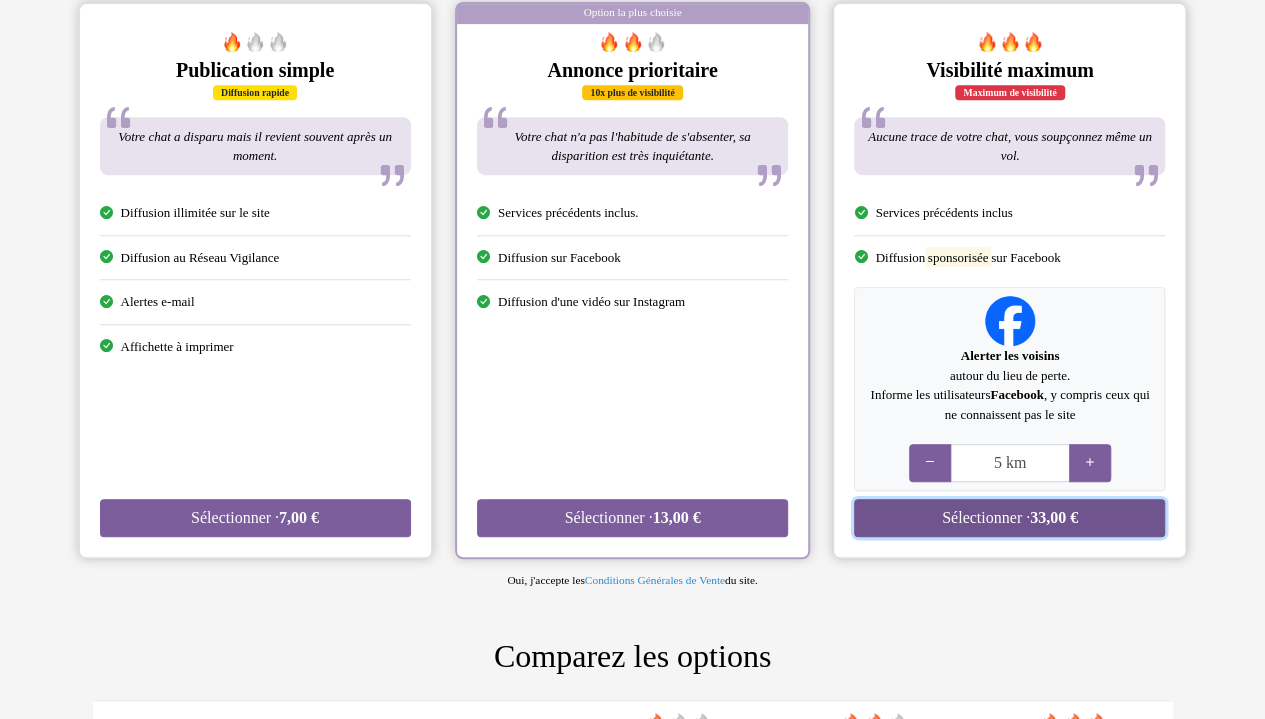 click on "33,00 €" at bounding box center [1054, 517] 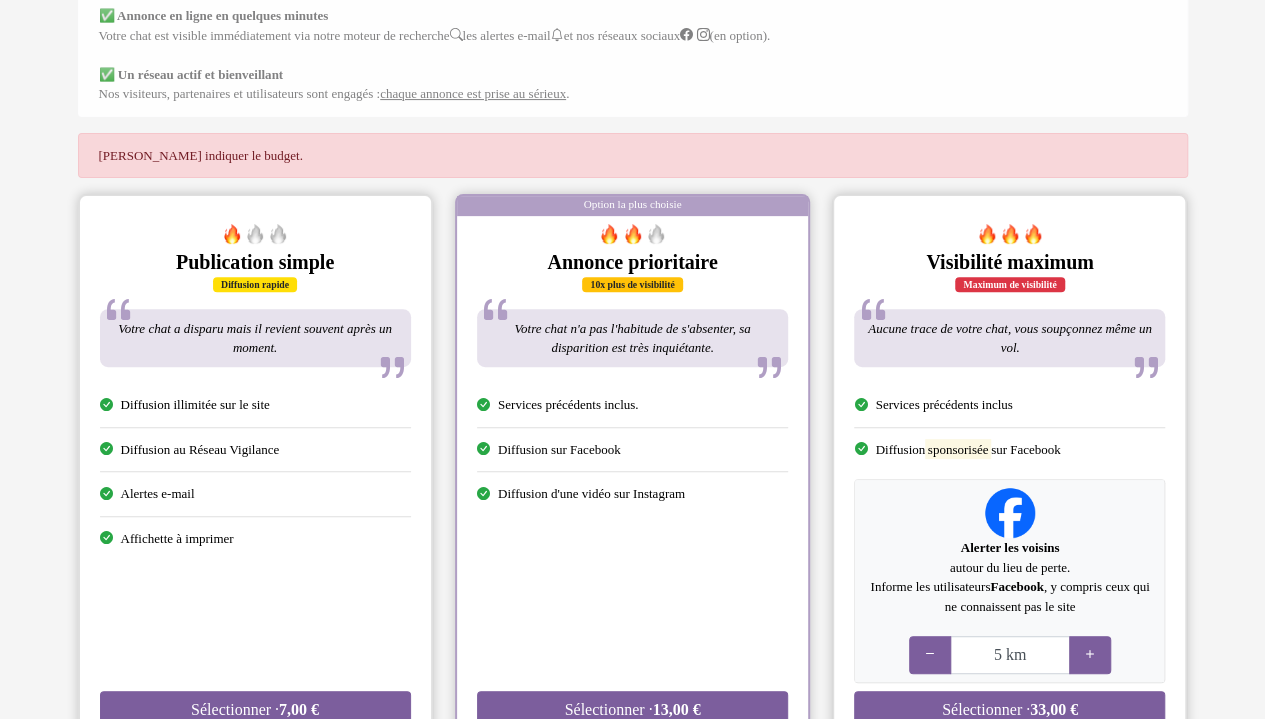 scroll, scrollTop: 268, scrollLeft: 0, axis: vertical 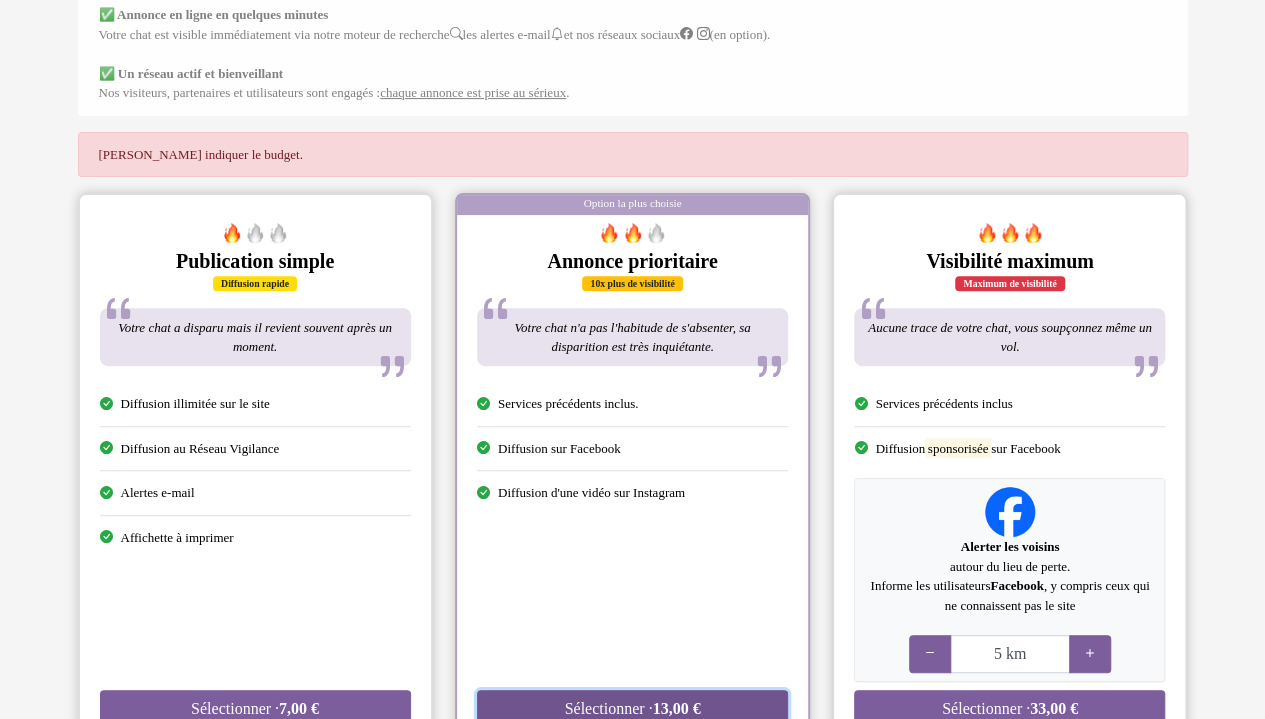 click on "13,00 €" at bounding box center [676, 708] 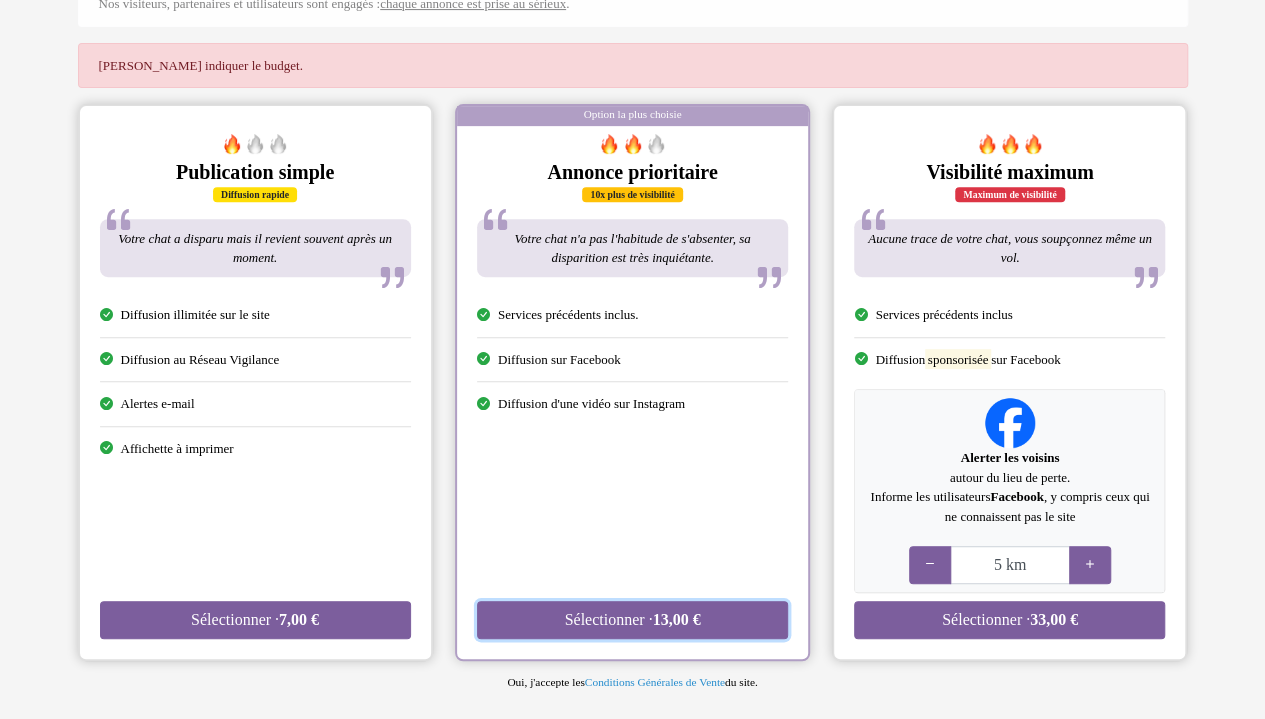 scroll, scrollTop: 358, scrollLeft: 0, axis: vertical 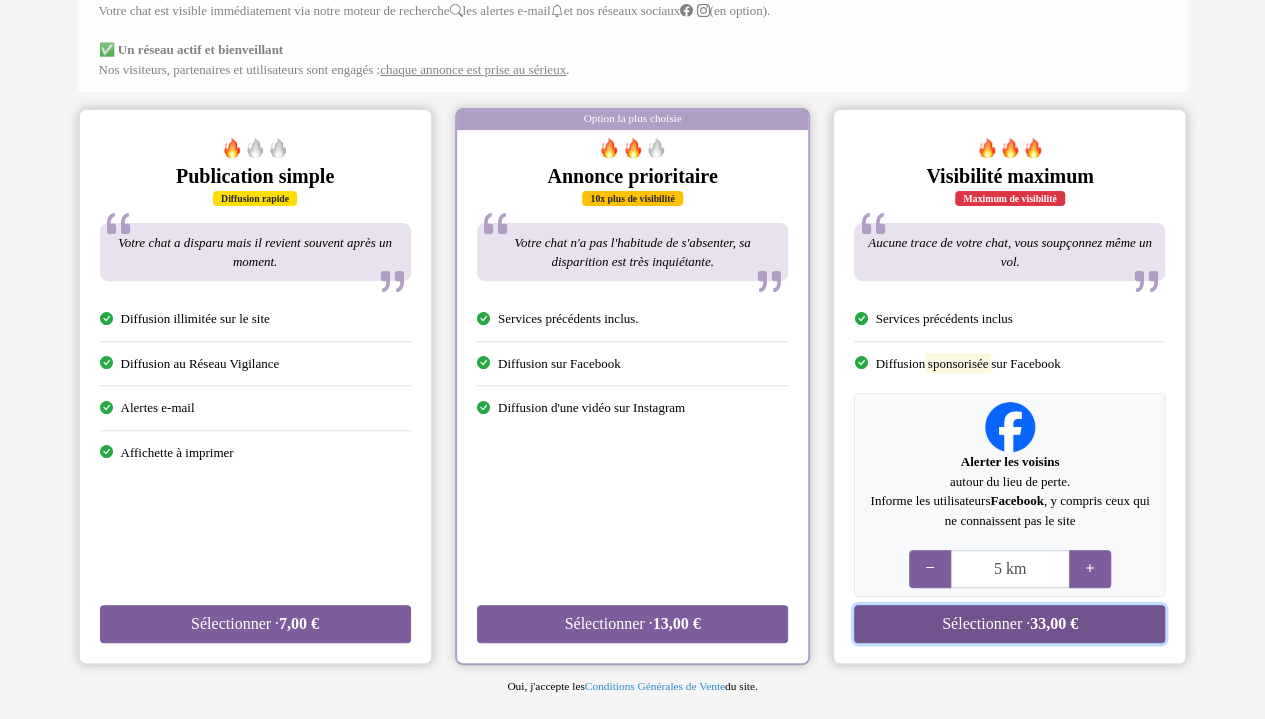 click on "Sélectionner ·
33,00 €" at bounding box center [1009, 624] 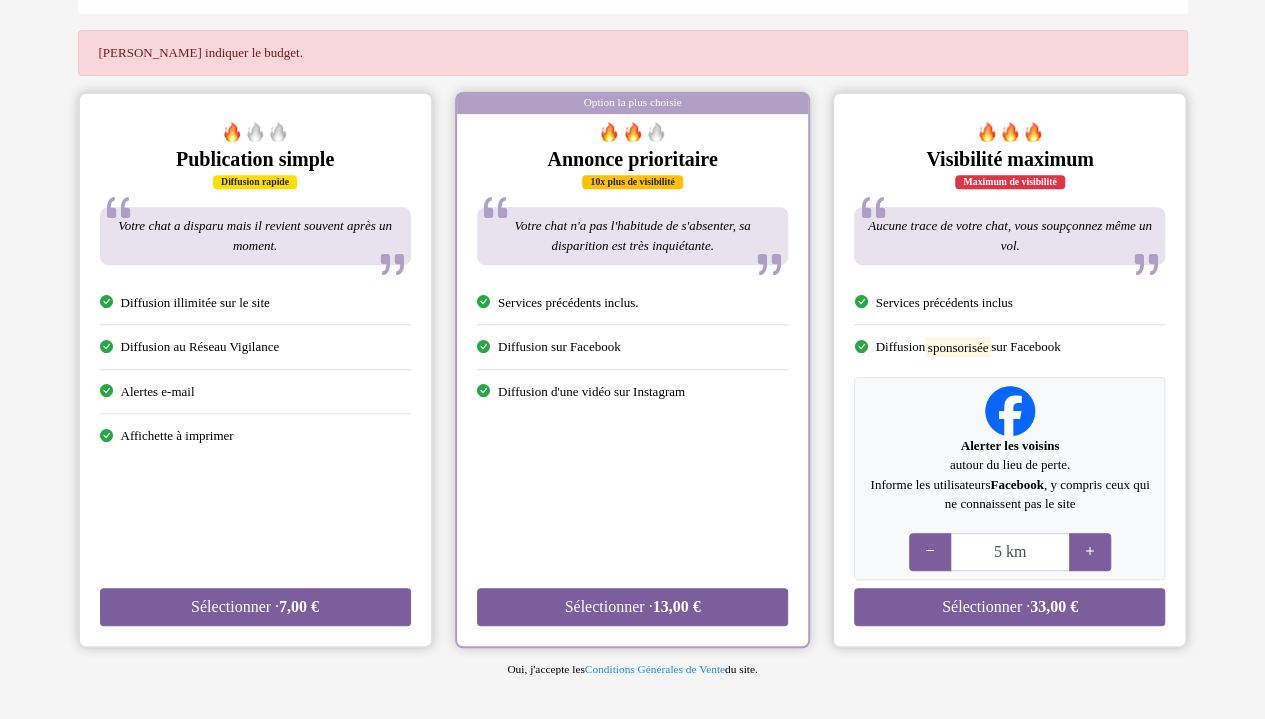 scroll, scrollTop: 319, scrollLeft: 0, axis: vertical 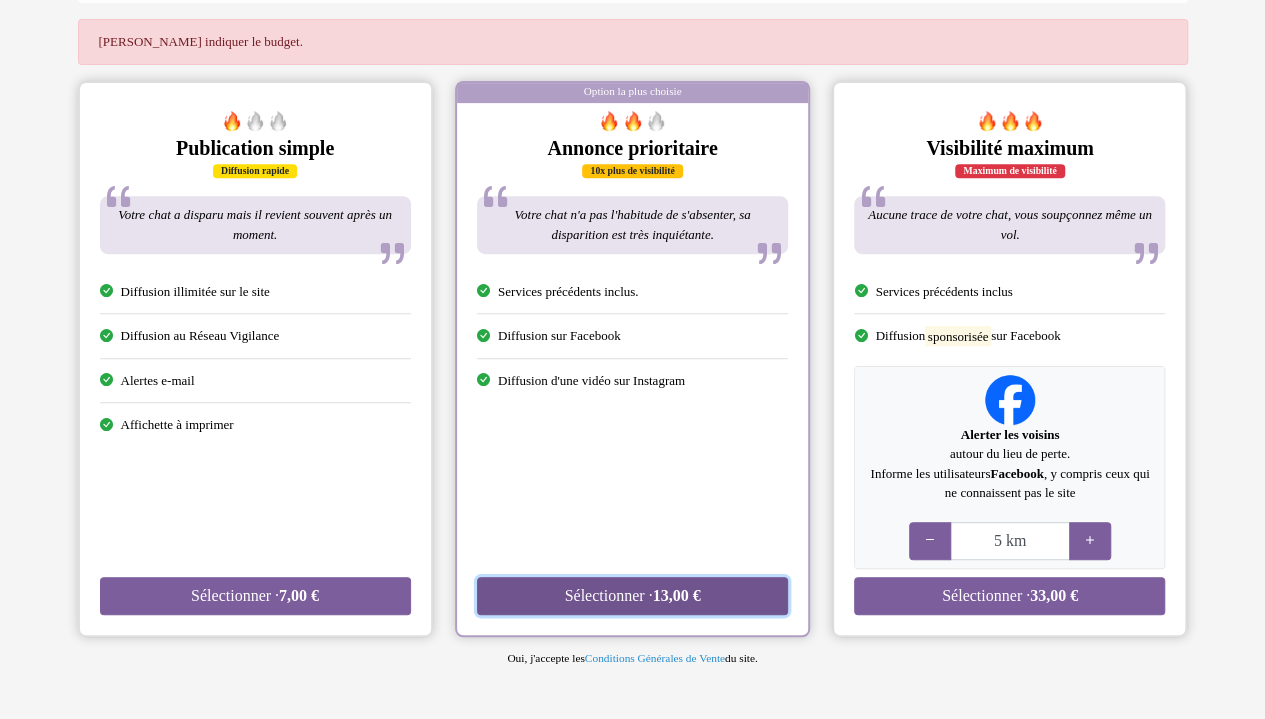 click on "Sélectionner ·
13,00 €" at bounding box center [632, 596] 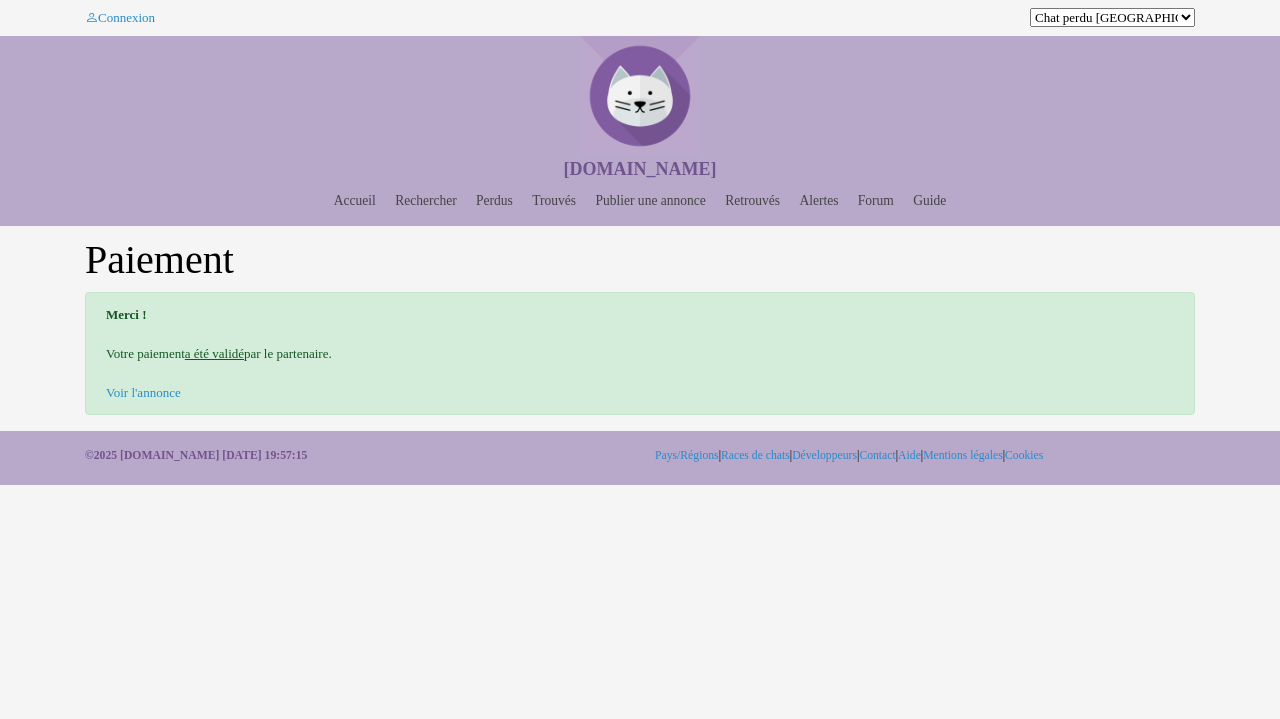 scroll, scrollTop: 0, scrollLeft: 0, axis: both 